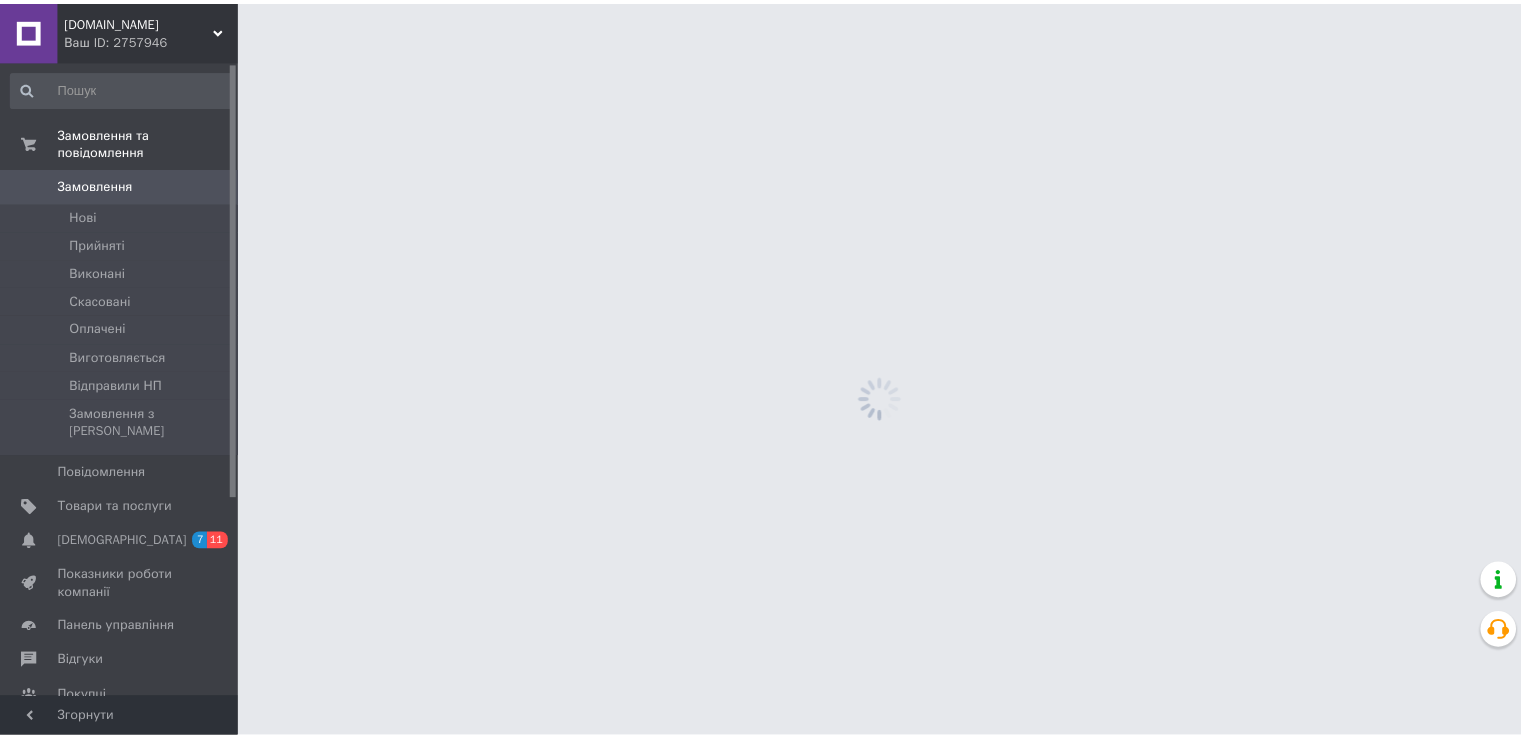 scroll, scrollTop: 0, scrollLeft: 0, axis: both 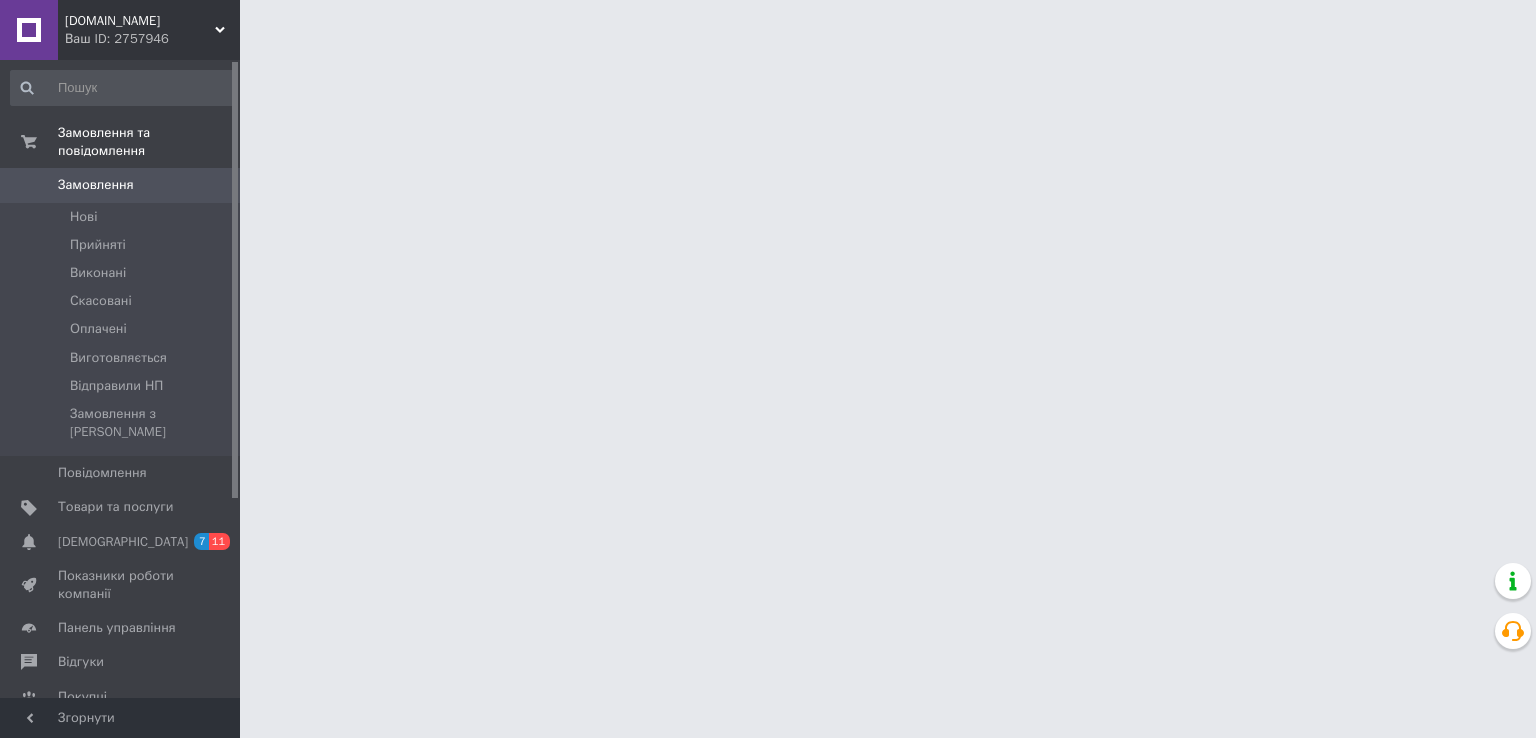 click on "Замовлення" at bounding box center [121, 185] 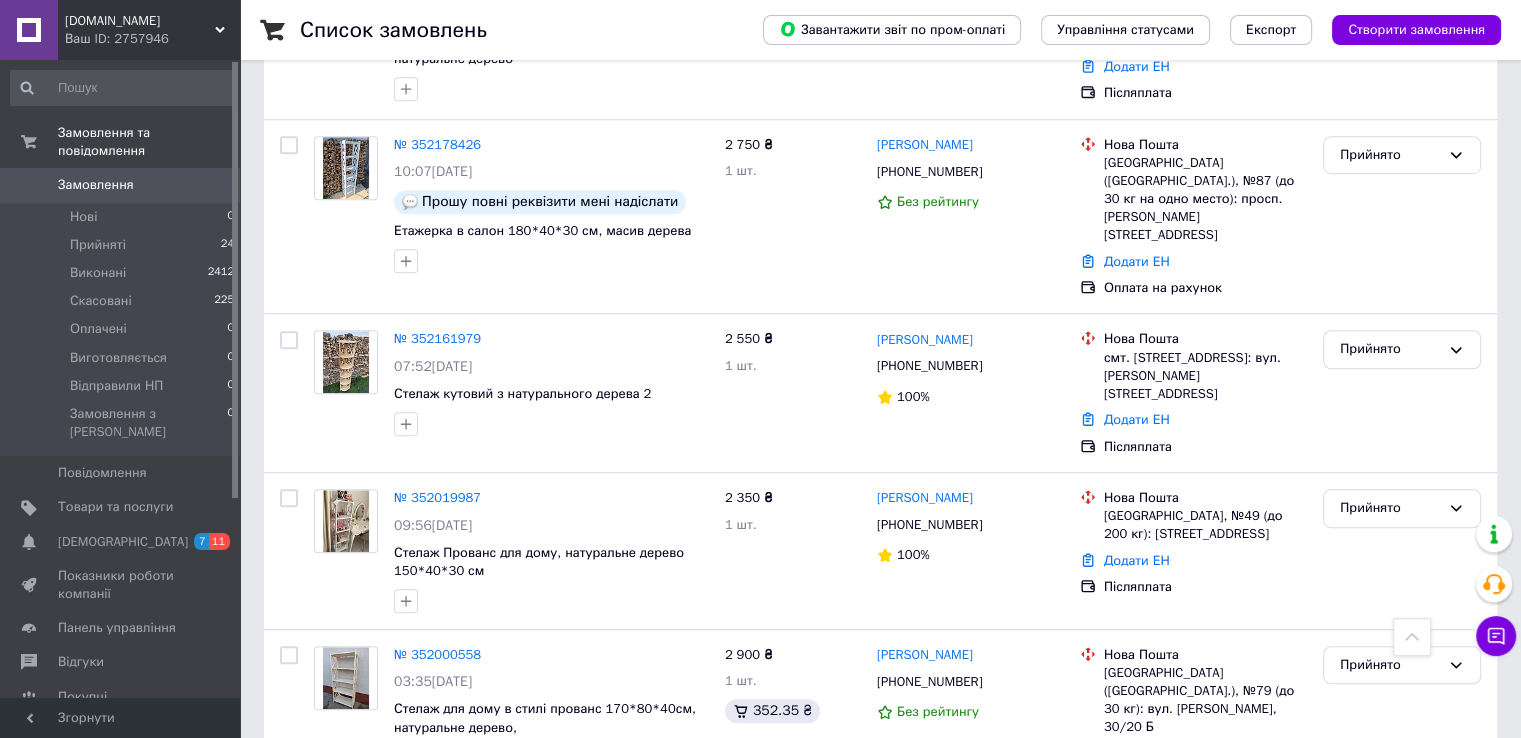 scroll, scrollTop: 1447, scrollLeft: 0, axis: vertical 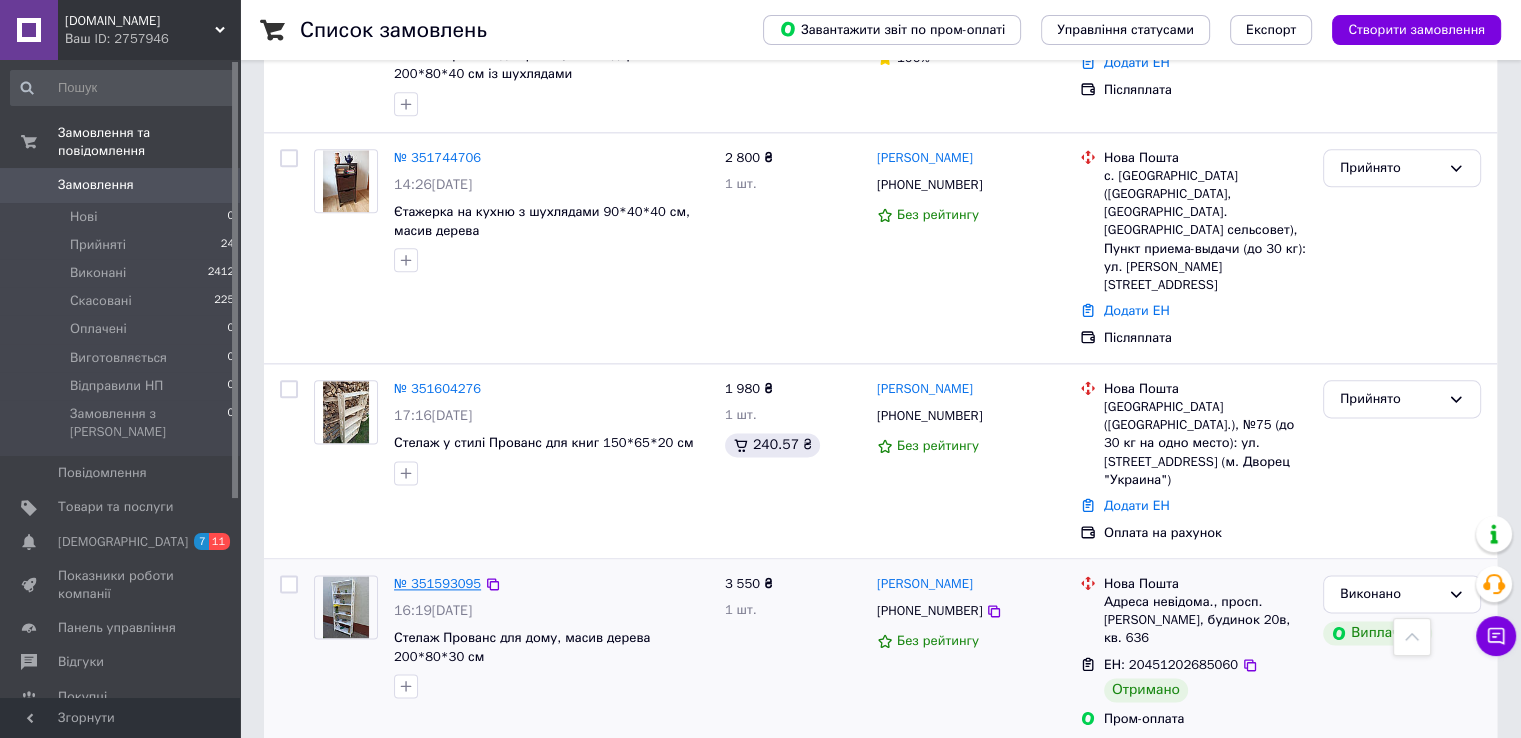 click on "№ 351593095" at bounding box center (437, 583) 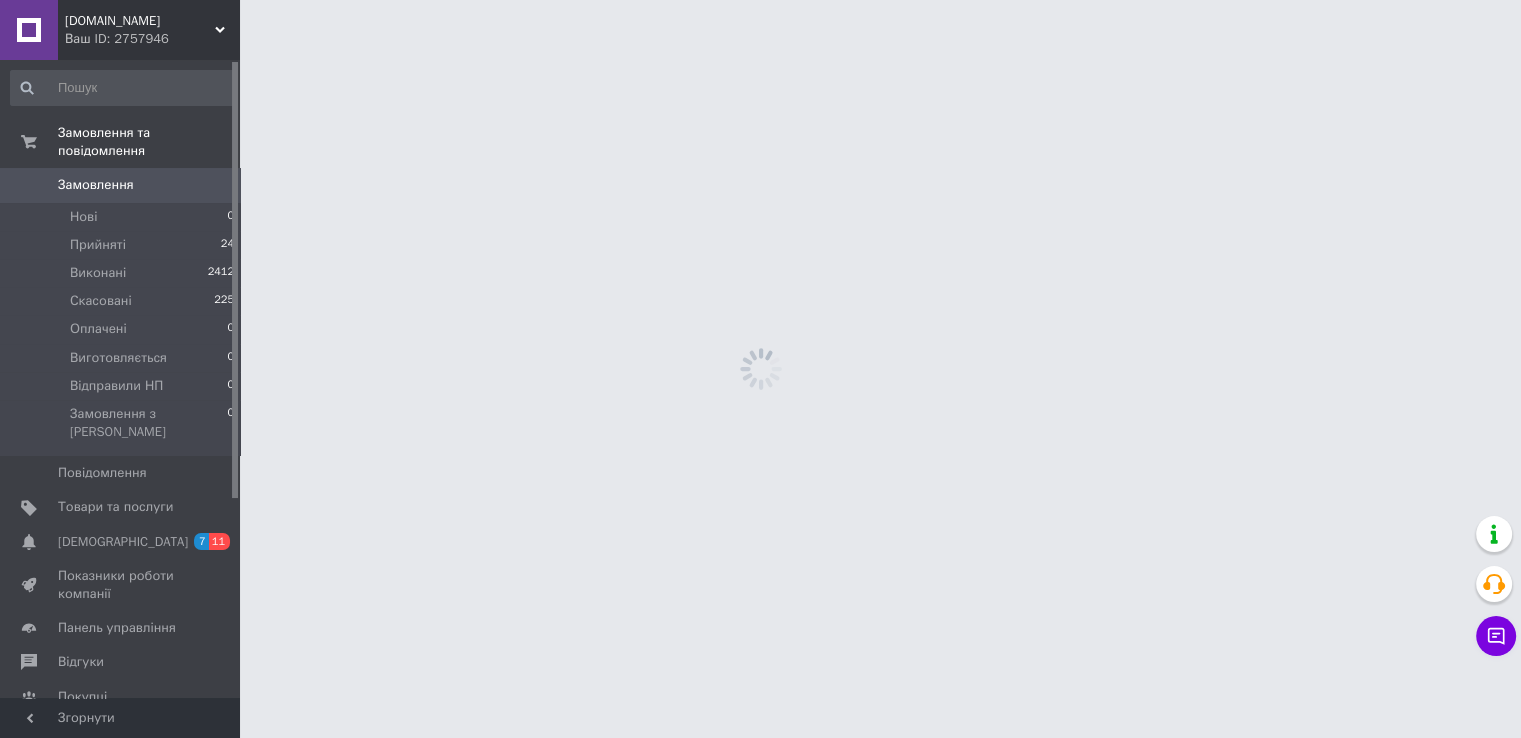 scroll, scrollTop: 0, scrollLeft: 0, axis: both 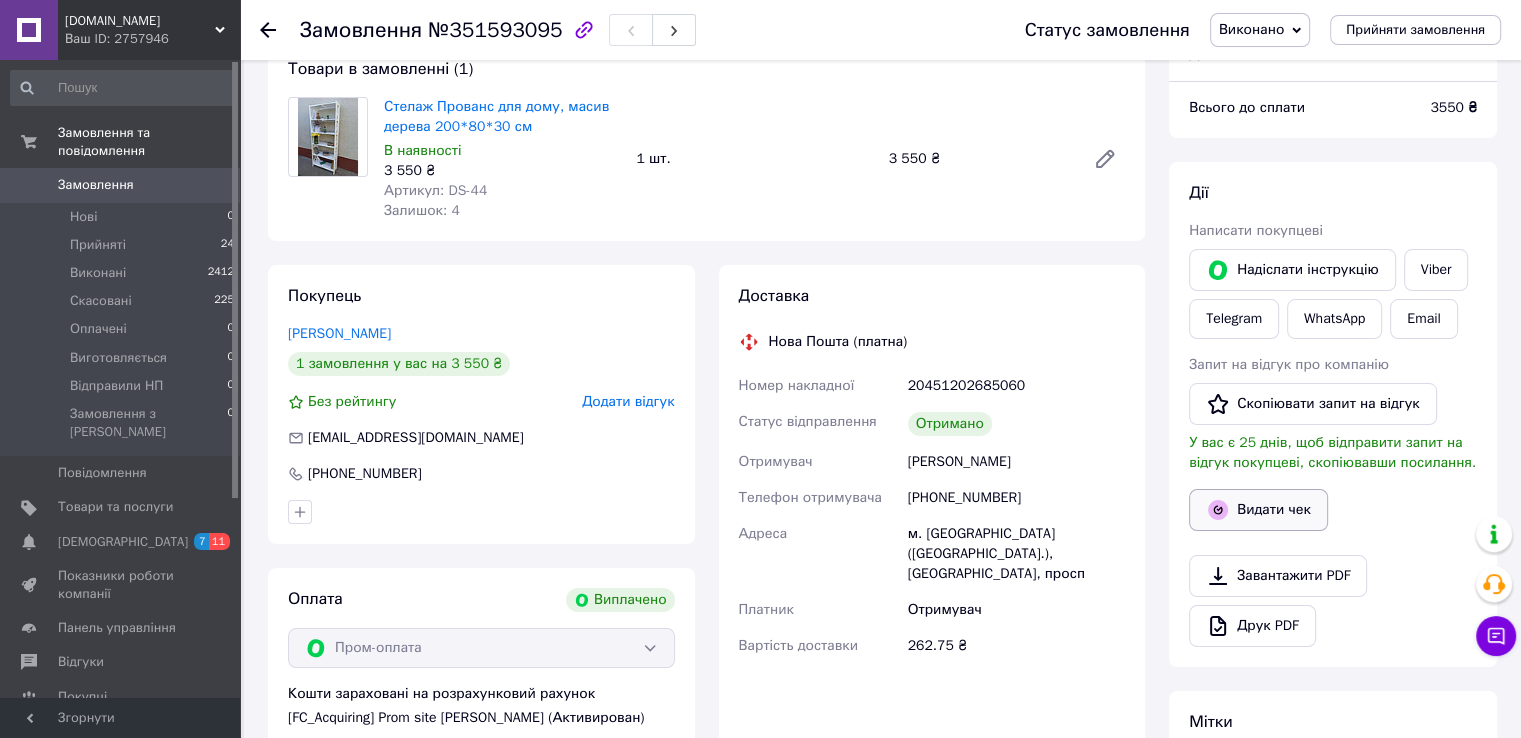 click on "Видати чек" at bounding box center (1258, 510) 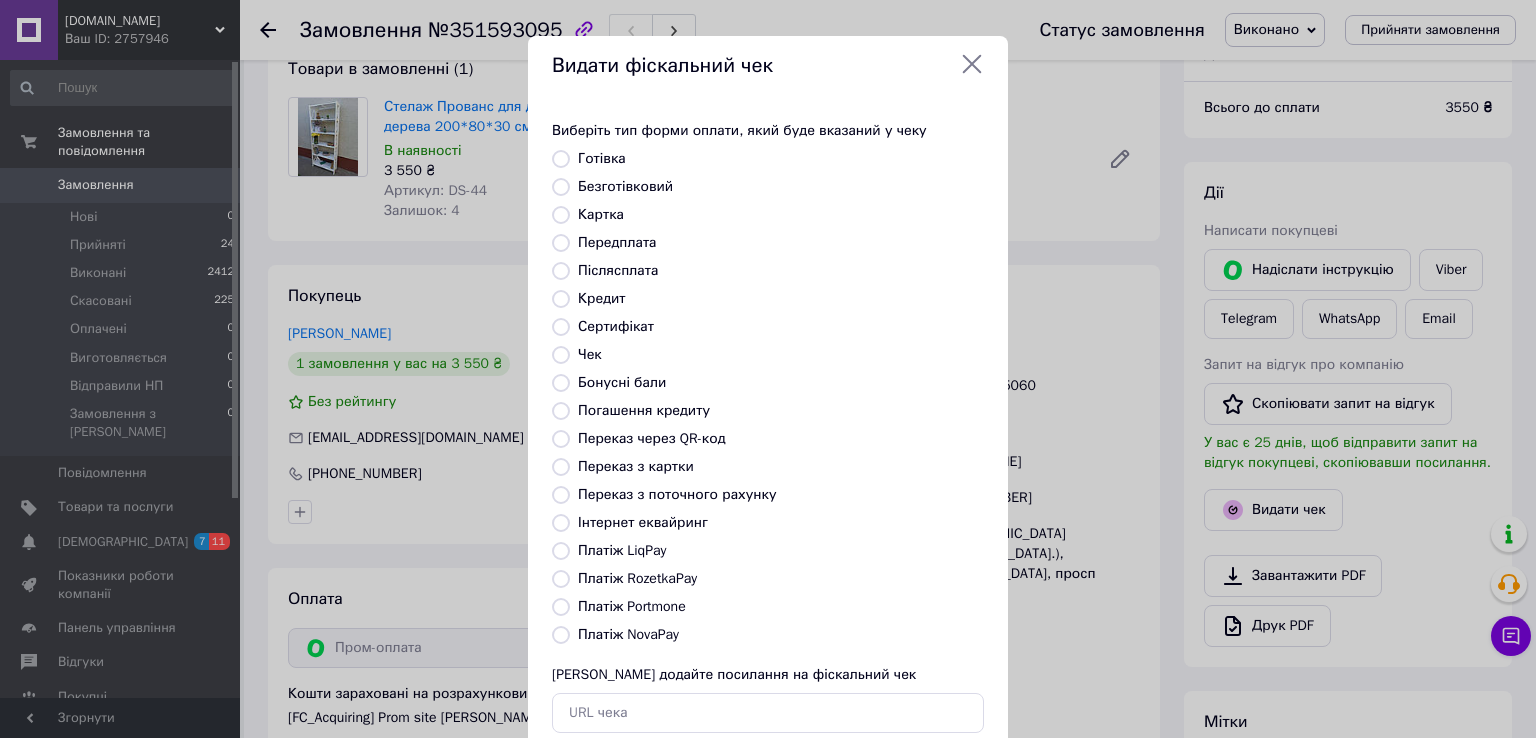 click on "Платіж RozetkaPay" at bounding box center [637, 578] 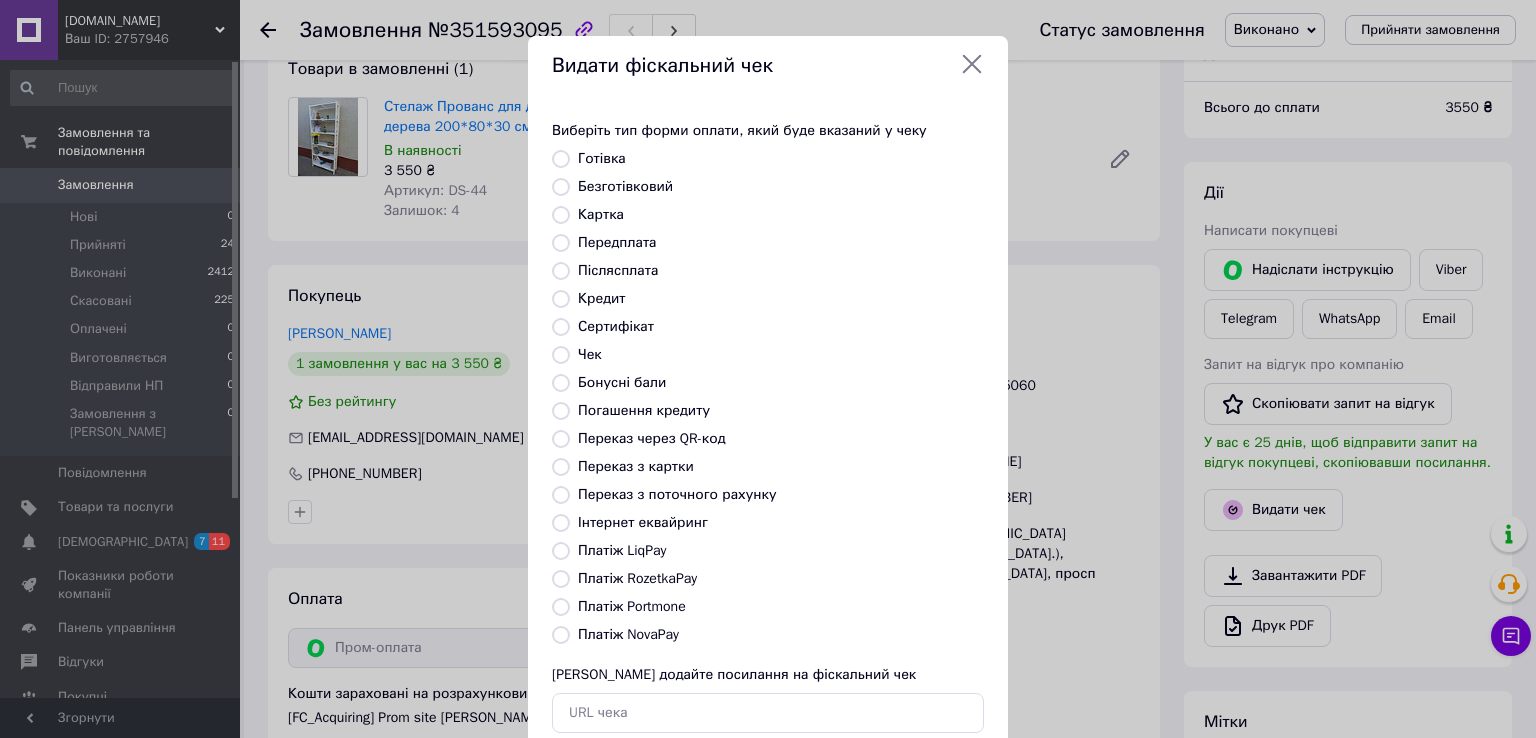radio on "true" 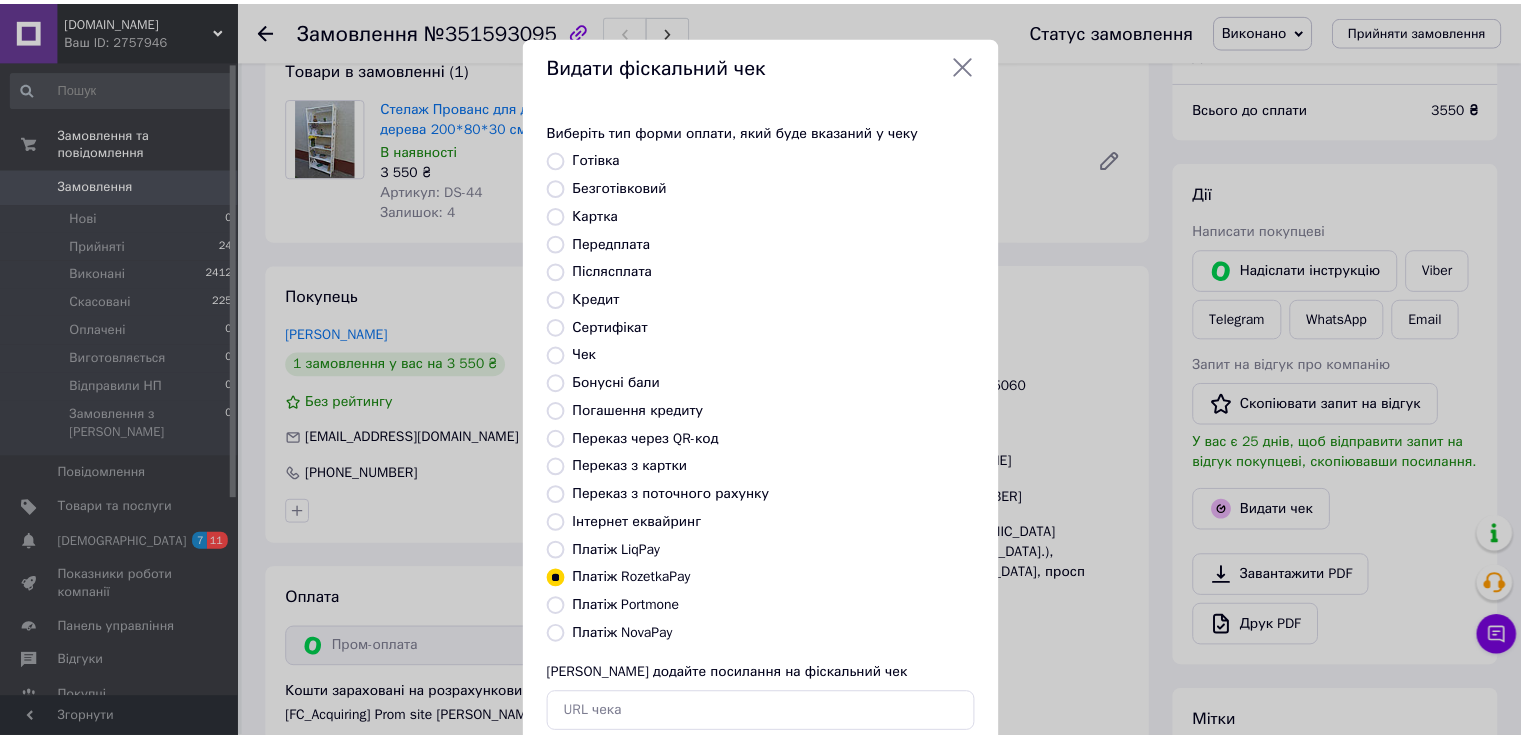 scroll, scrollTop: 120, scrollLeft: 0, axis: vertical 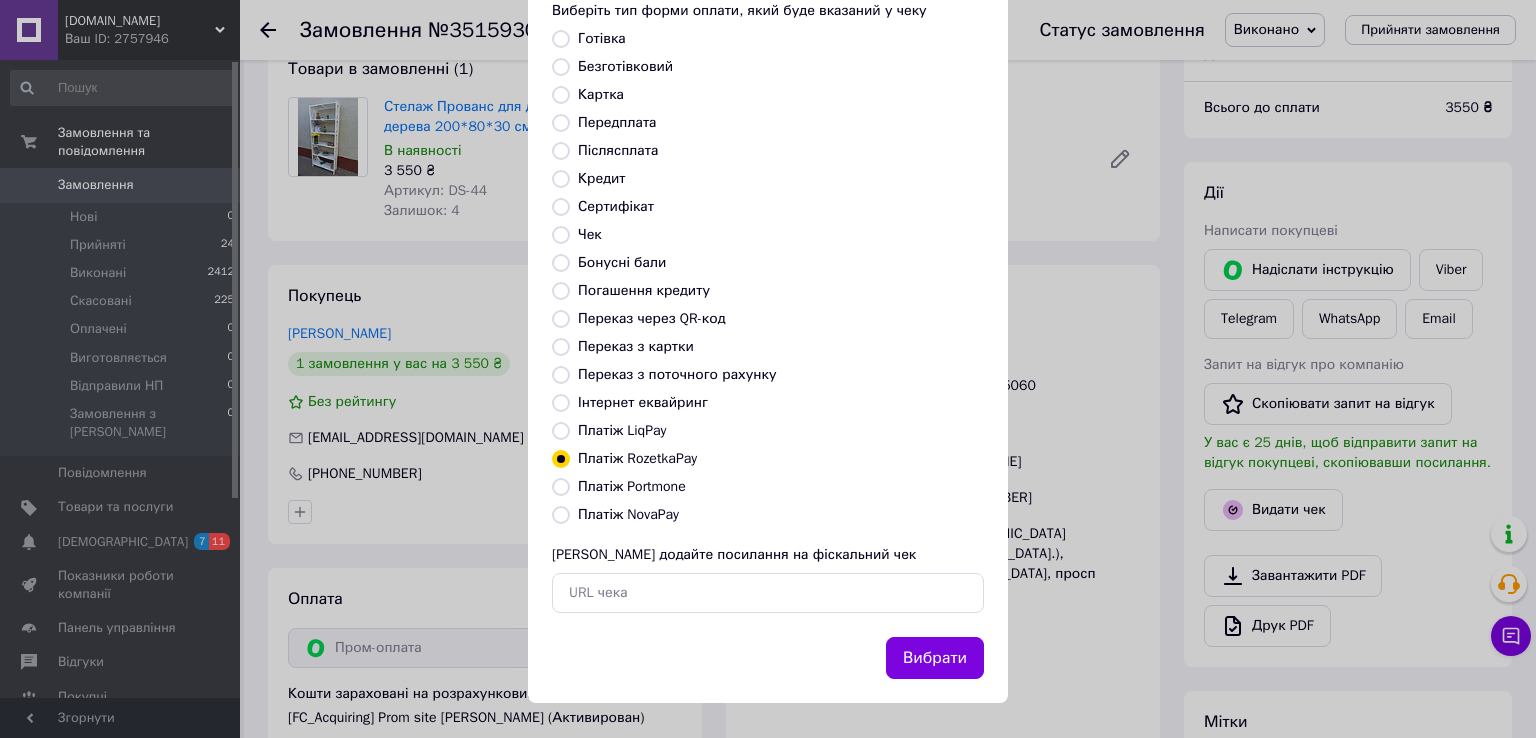 type 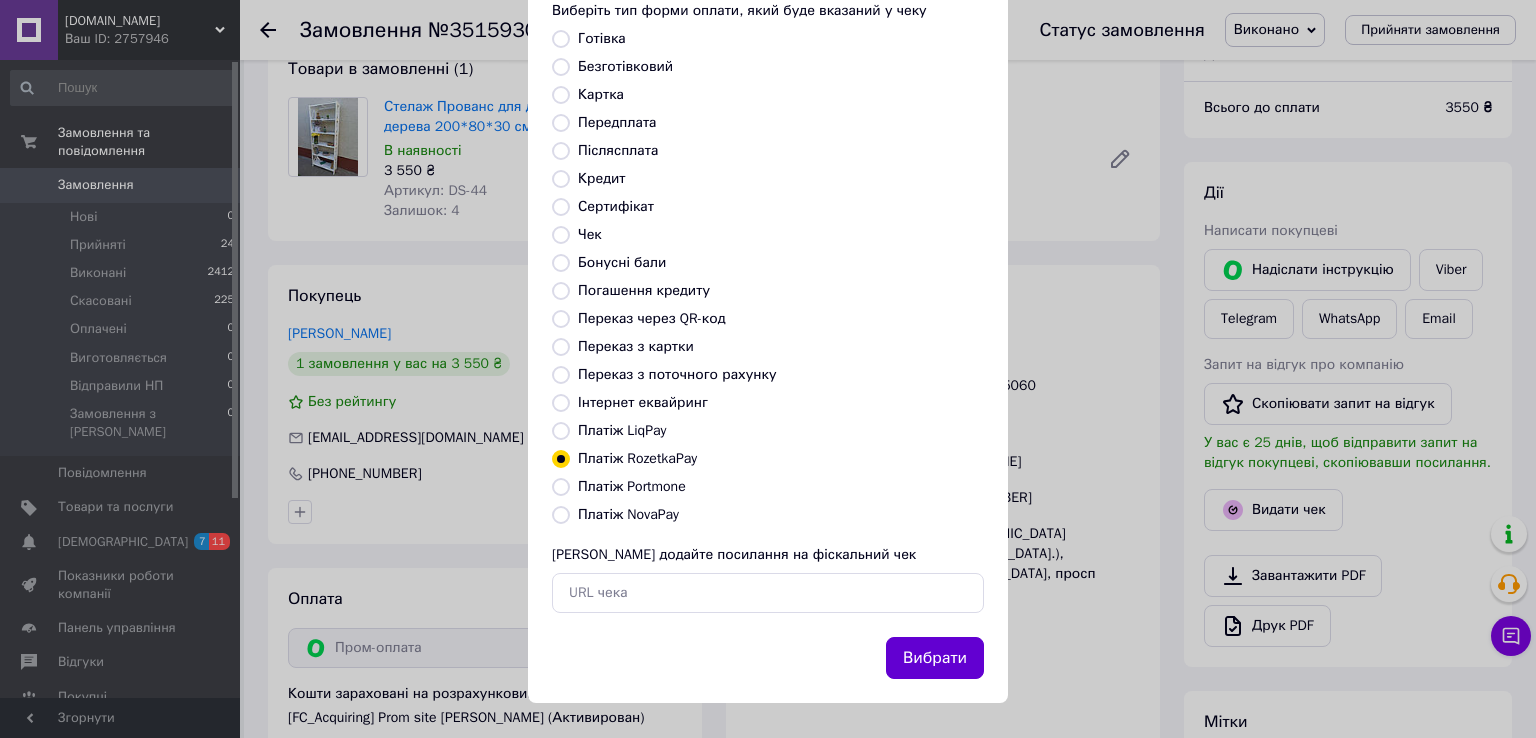 click on "Вибрати" at bounding box center (935, 658) 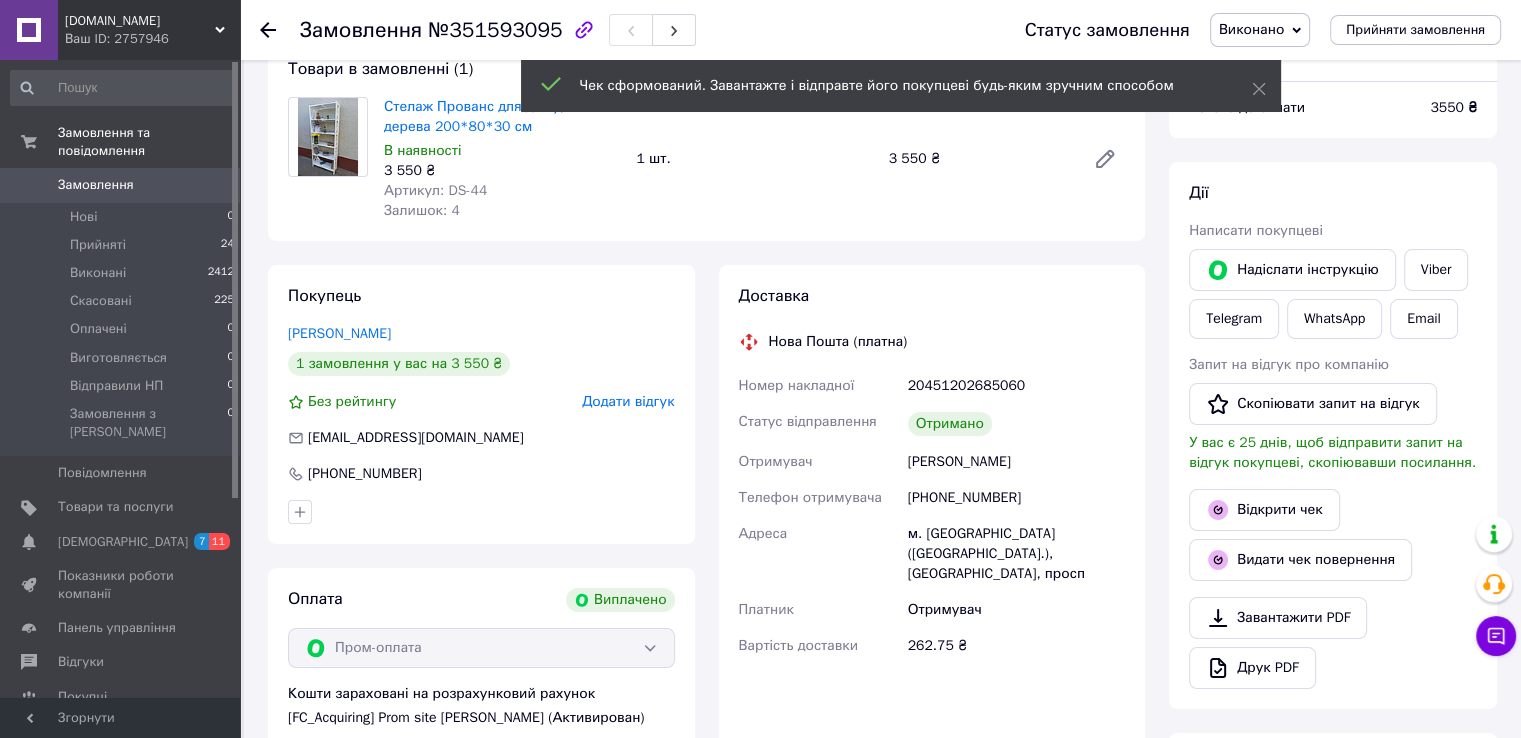 click 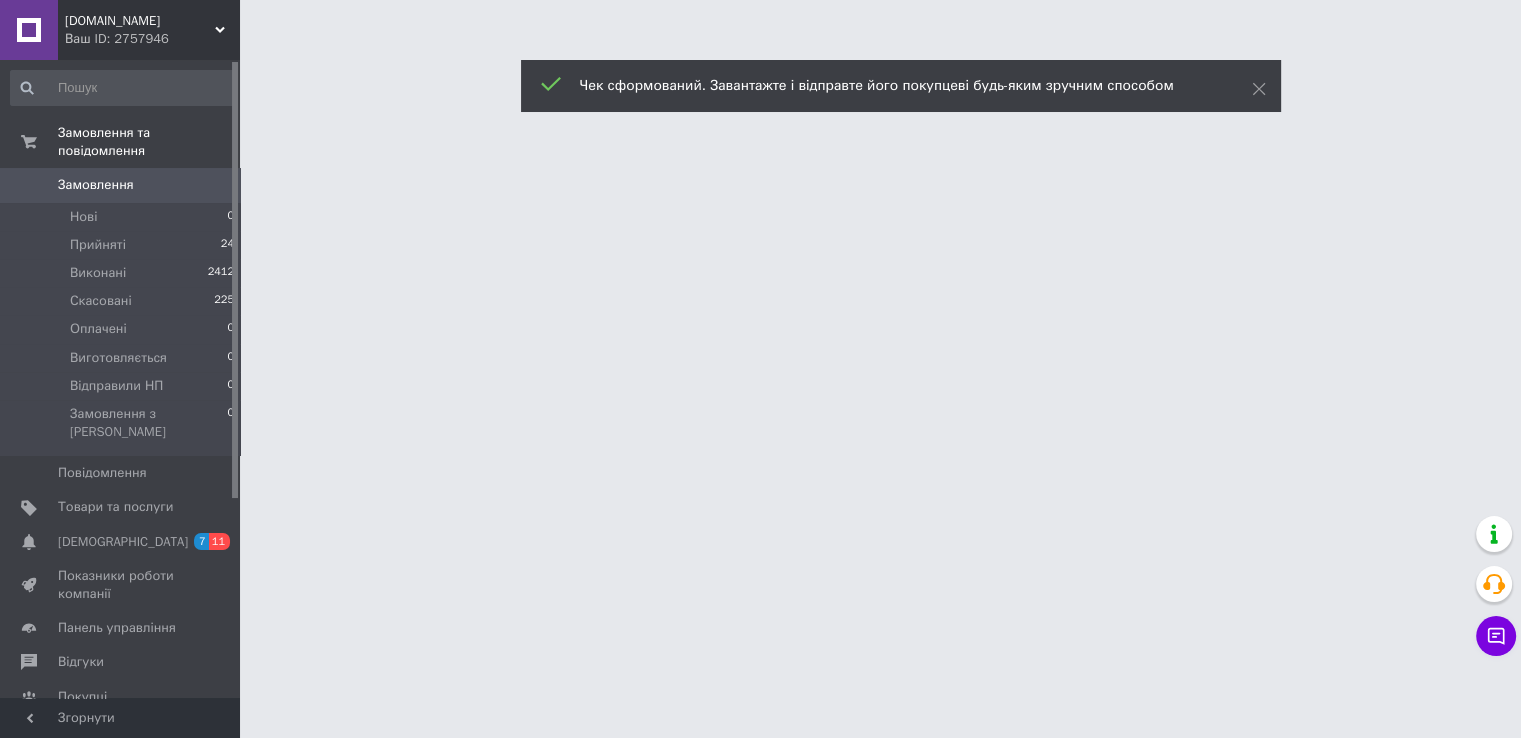 scroll, scrollTop: 0, scrollLeft: 0, axis: both 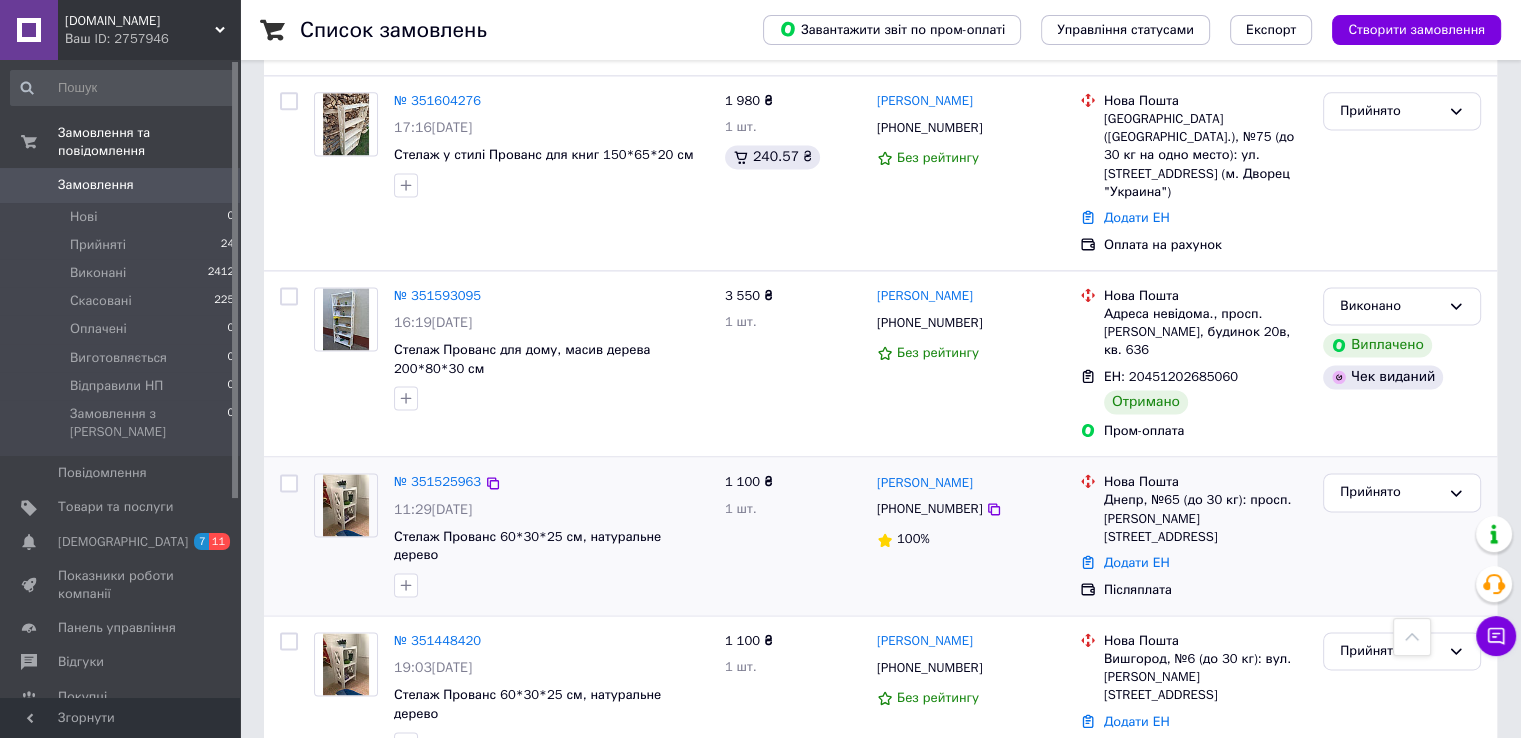 click on "№ 351525963" at bounding box center (437, 482) 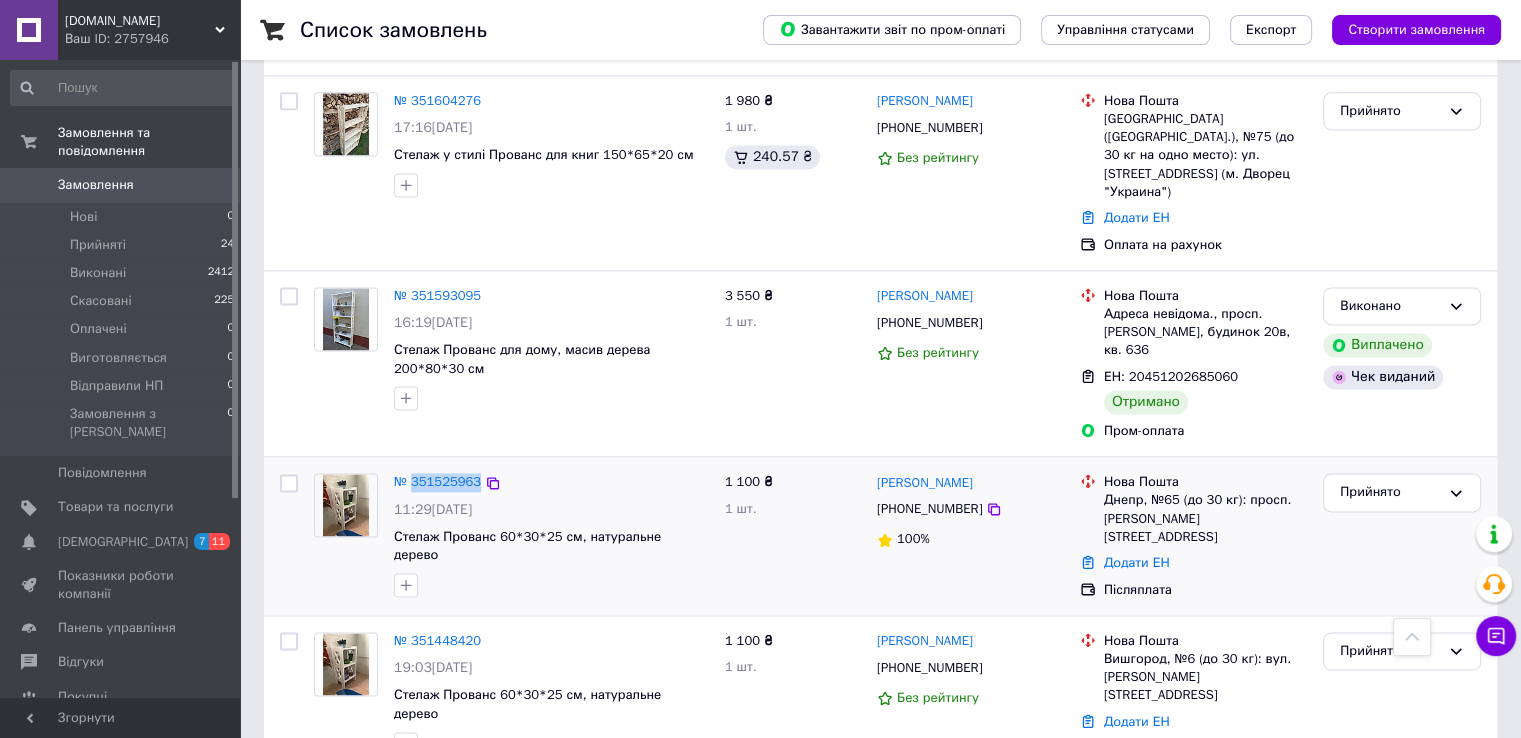 click on "№ 351525963" at bounding box center [437, 482] 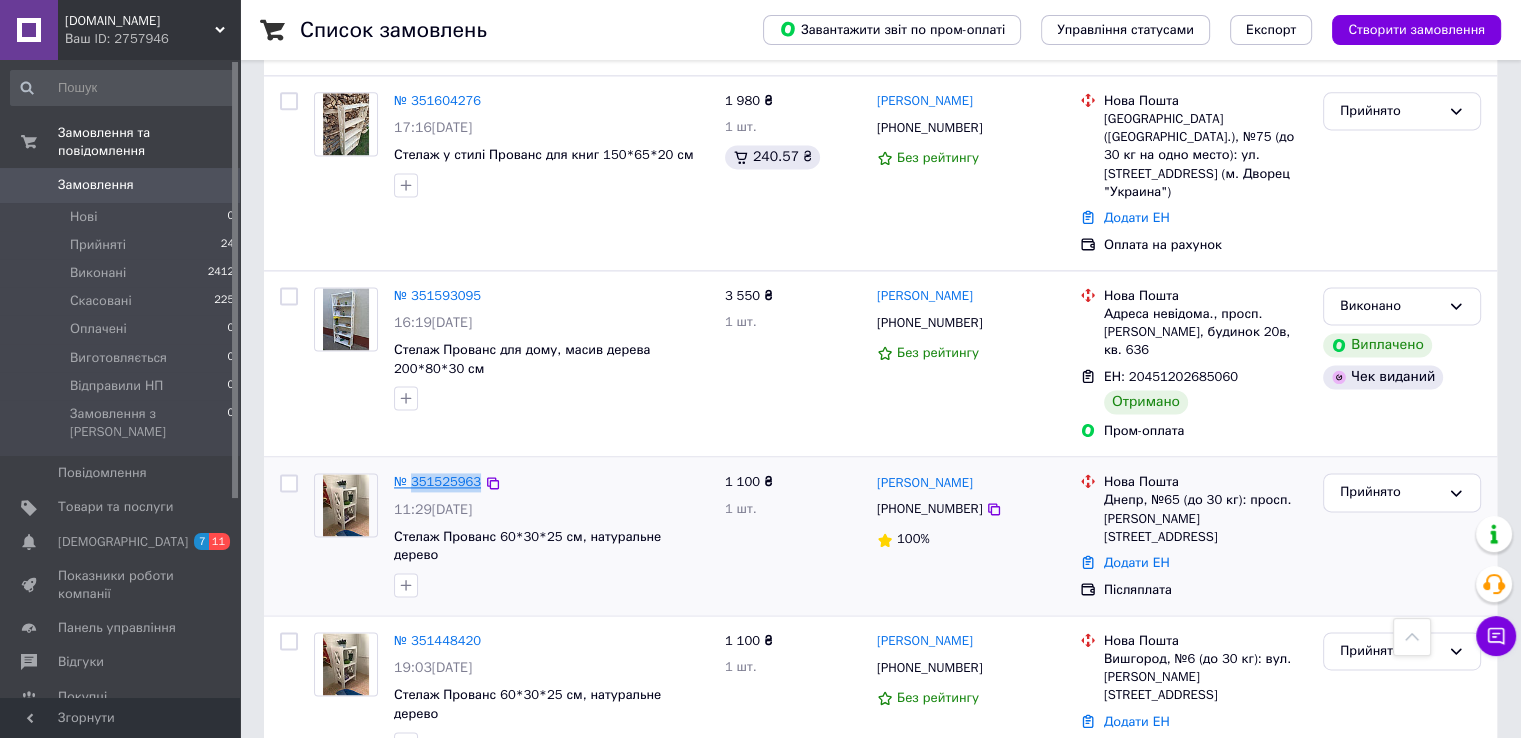 click on "№ 351525963" at bounding box center [437, 481] 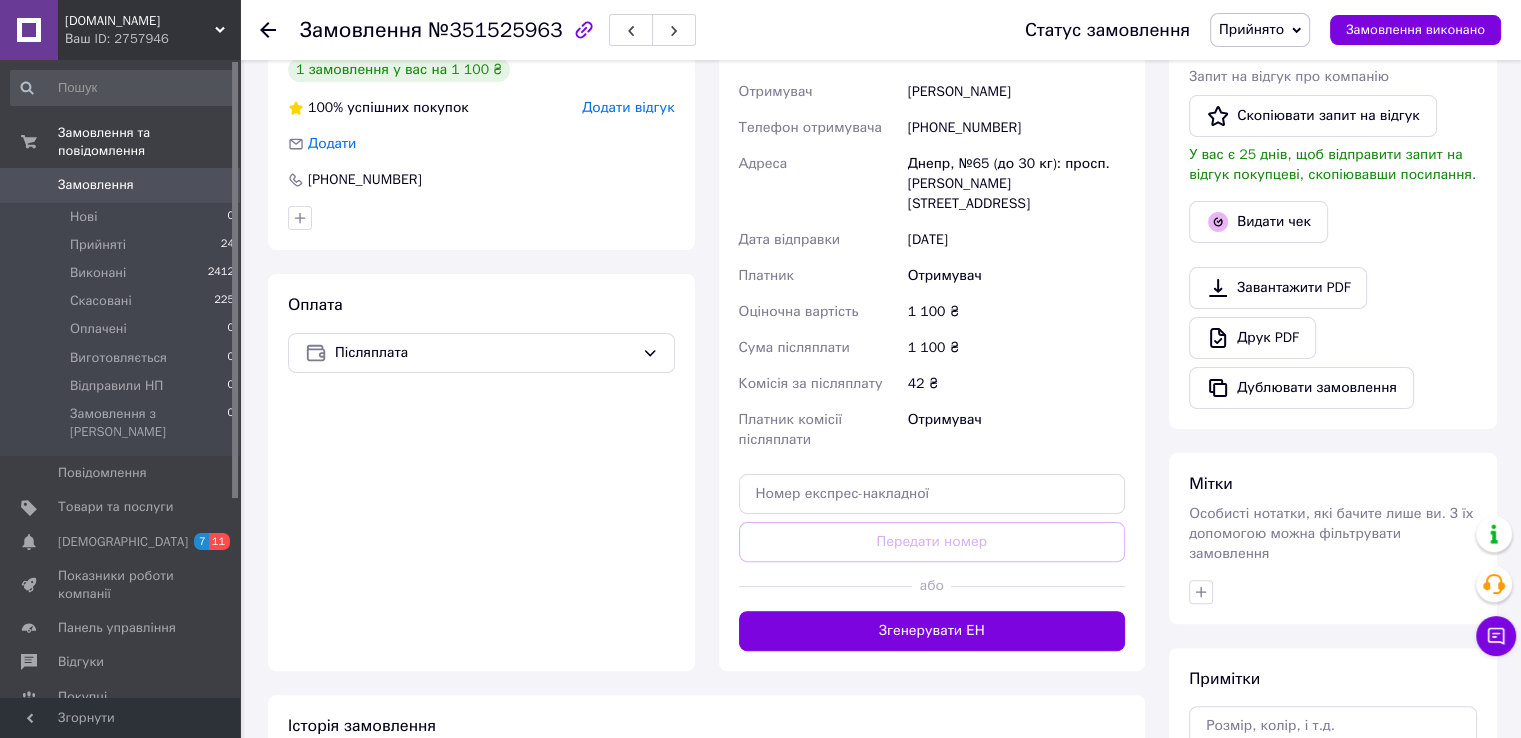 scroll, scrollTop: 584, scrollLeft: 0, axis: vertical 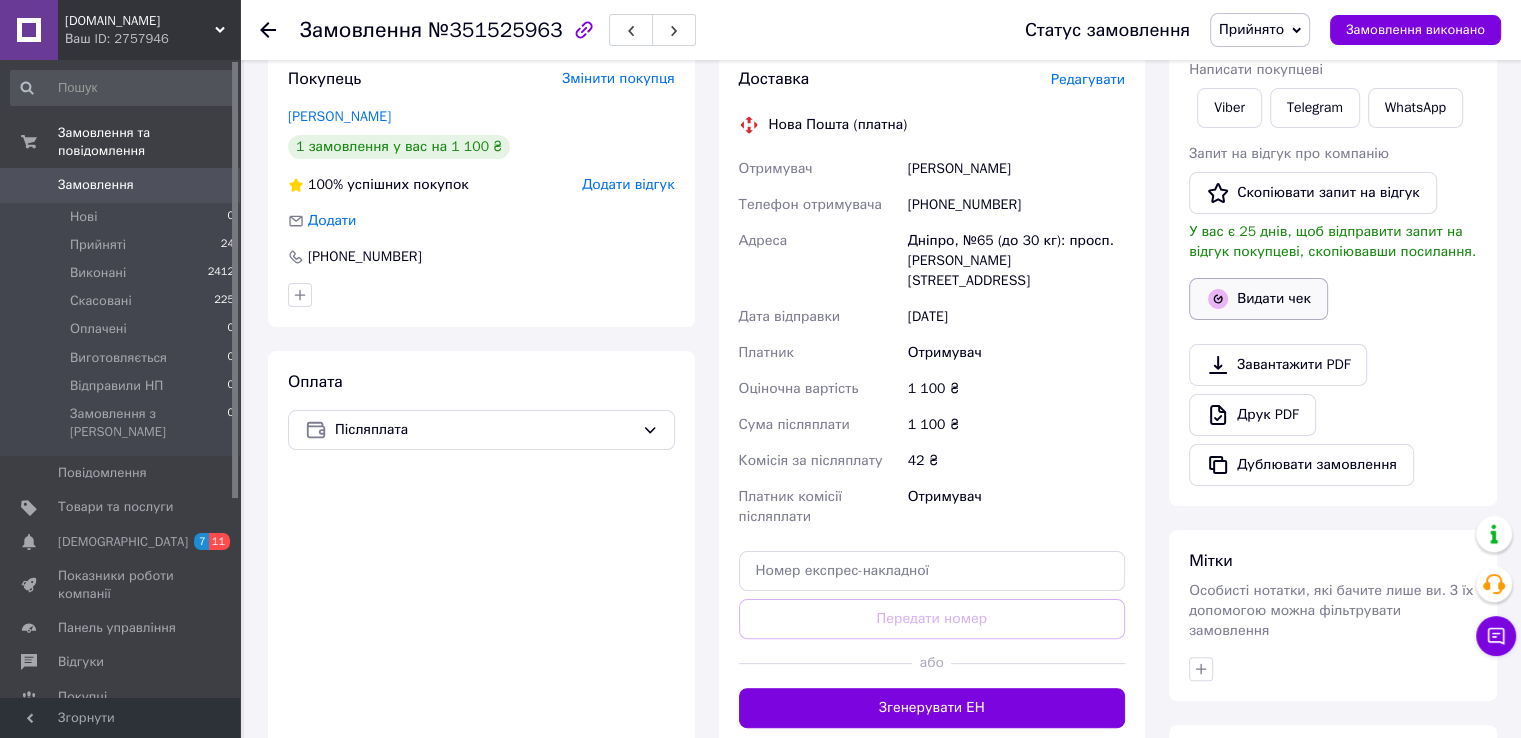 click on "Видати чек" at bounding box center (1258, 299) 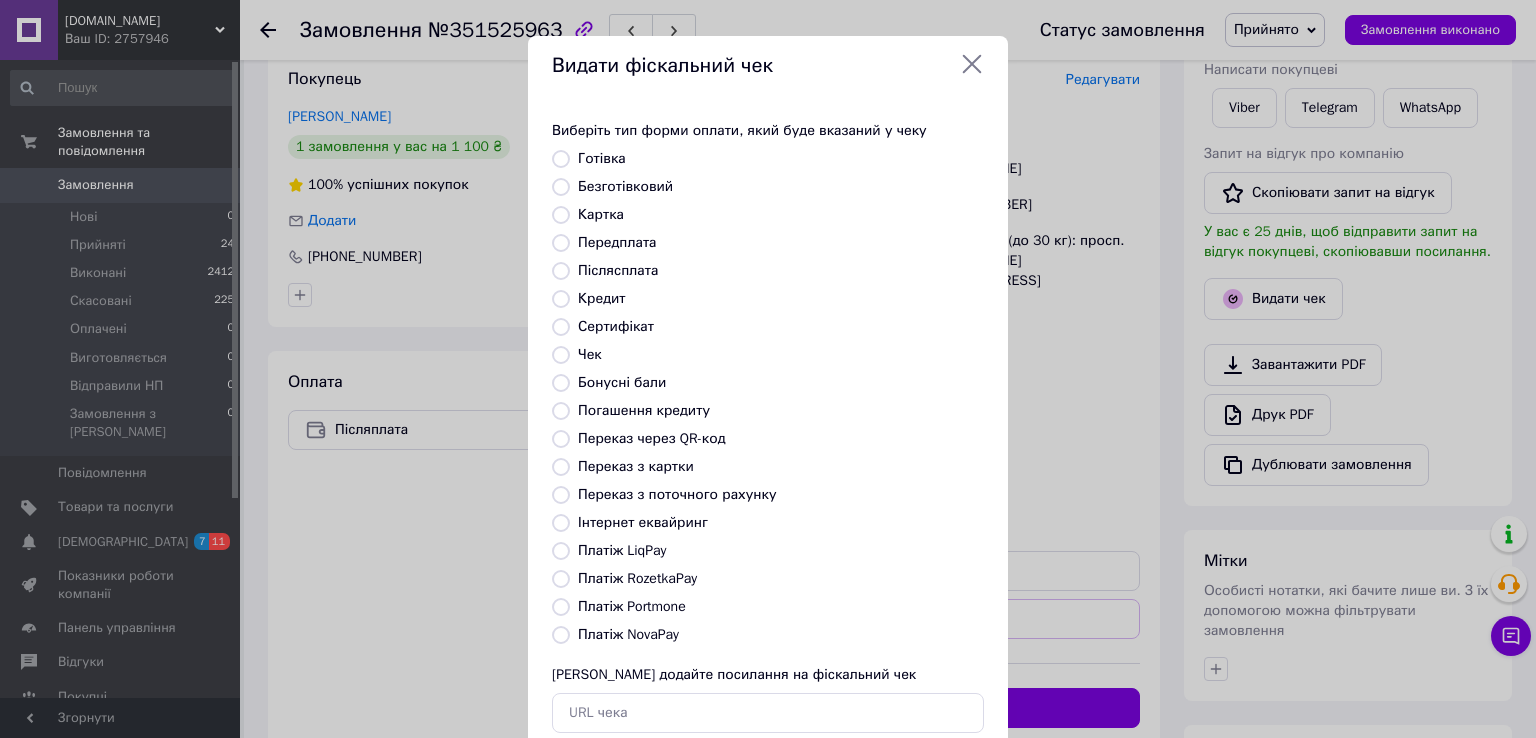 click on "Платіж NovaPay" at bounding box center [561, 635] 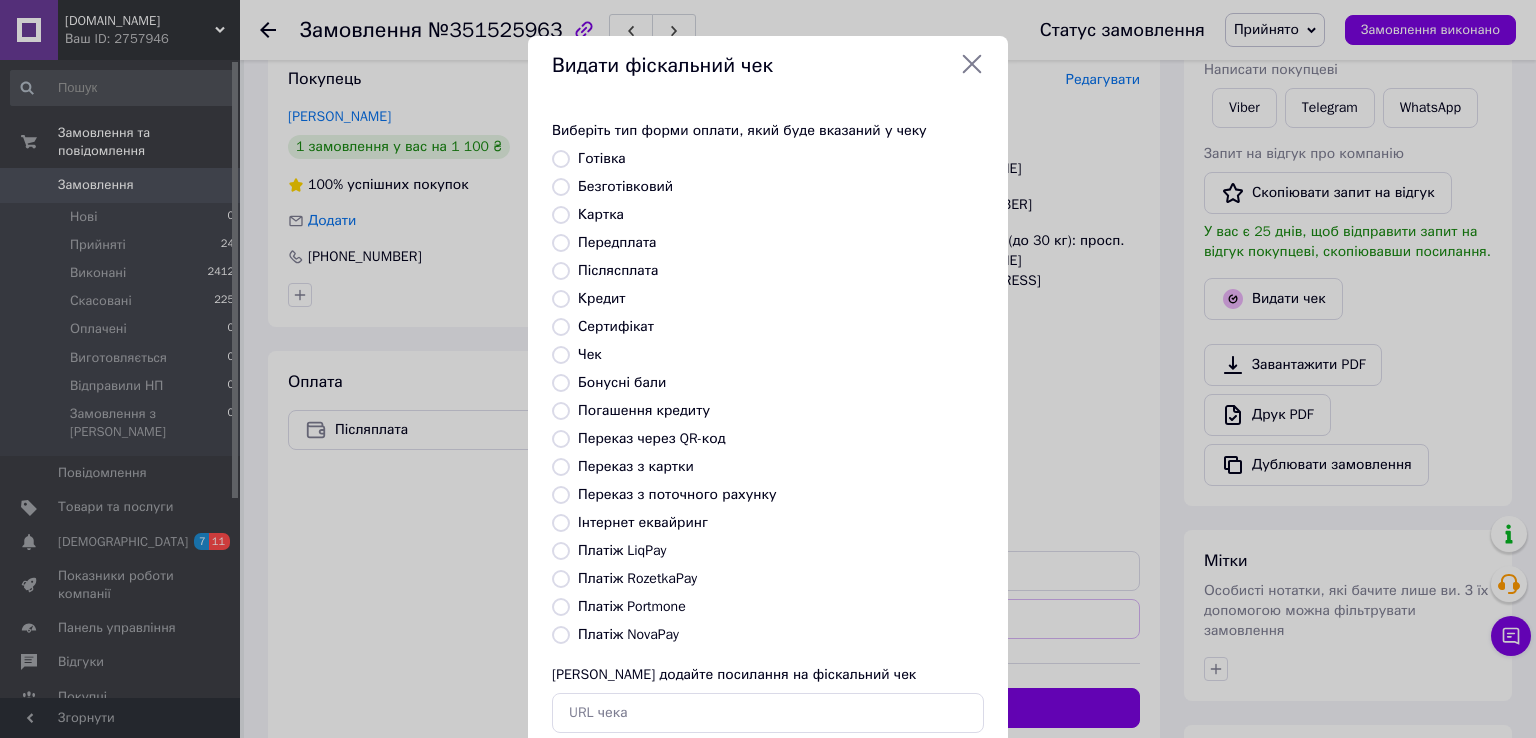 radio on "true" 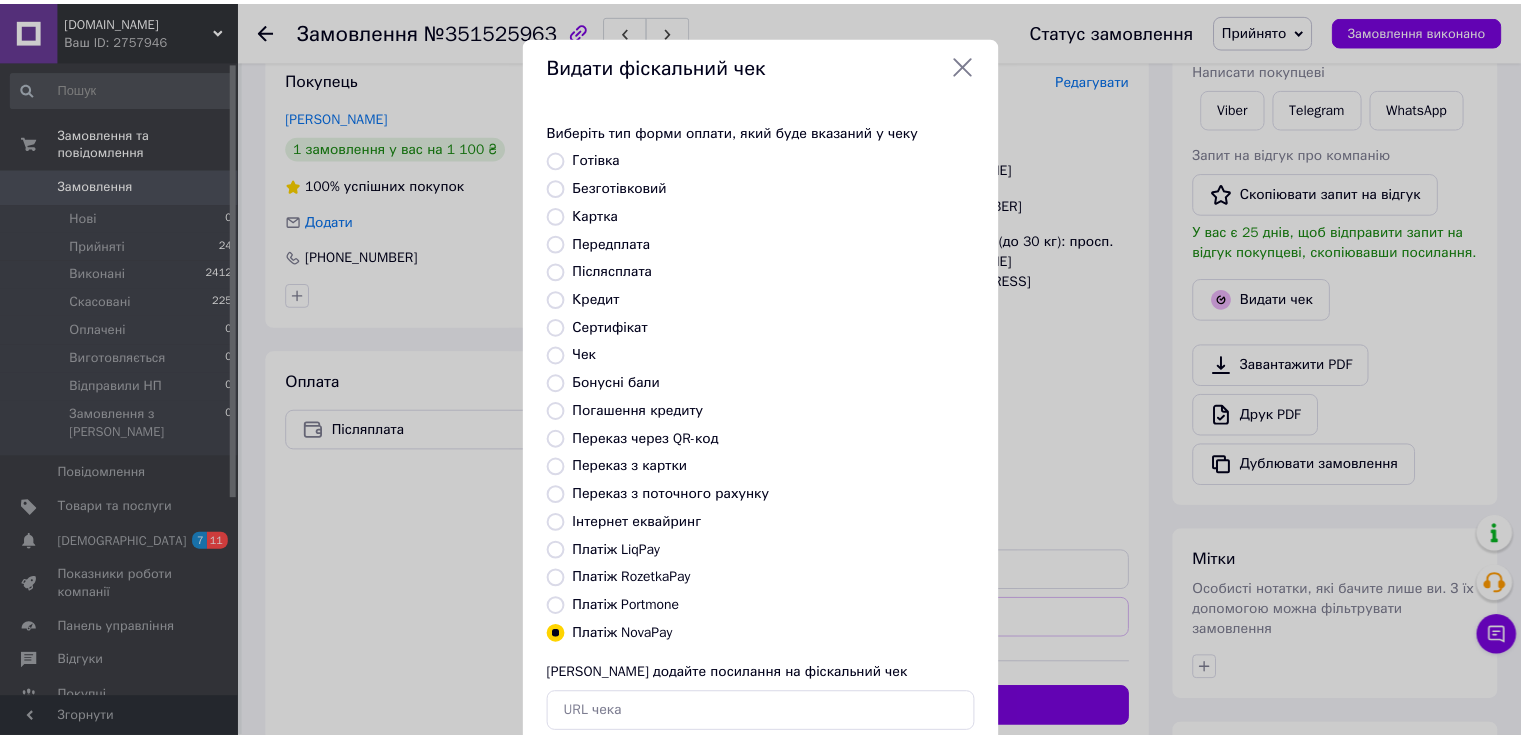 scroll, scrollTop: 120, scrollLeft: 0, axis: vertical 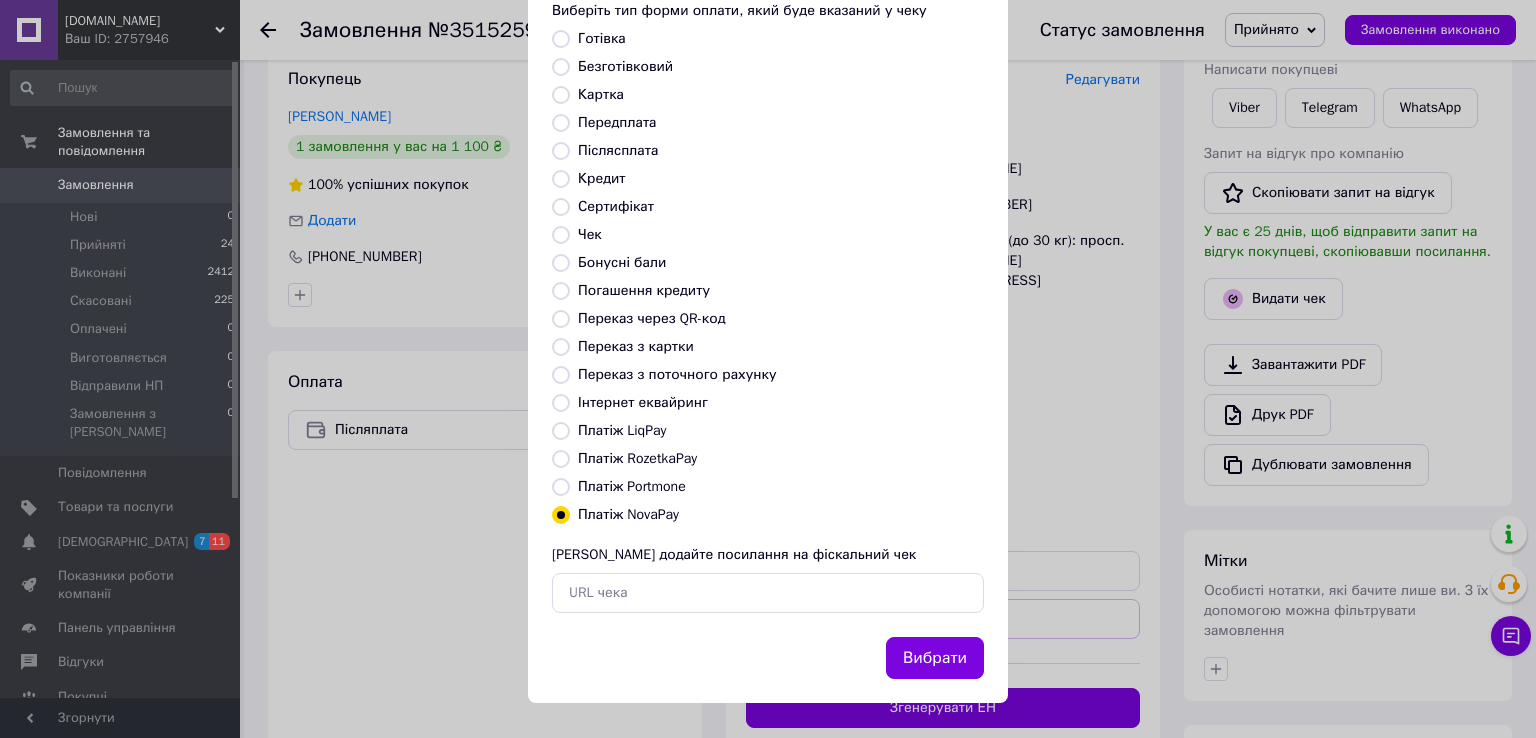 type 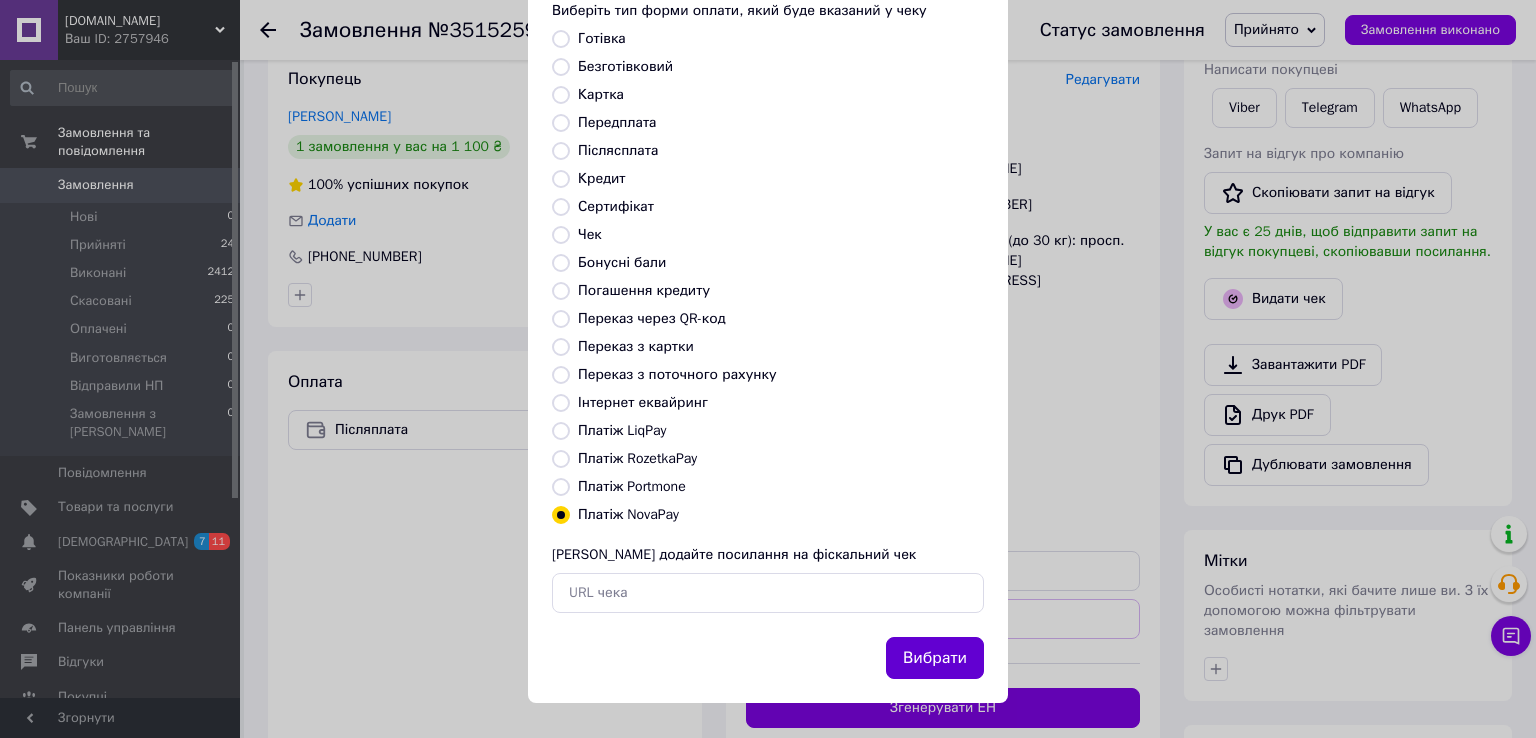 click on "Вибрати" at bounding box center [935, 658] 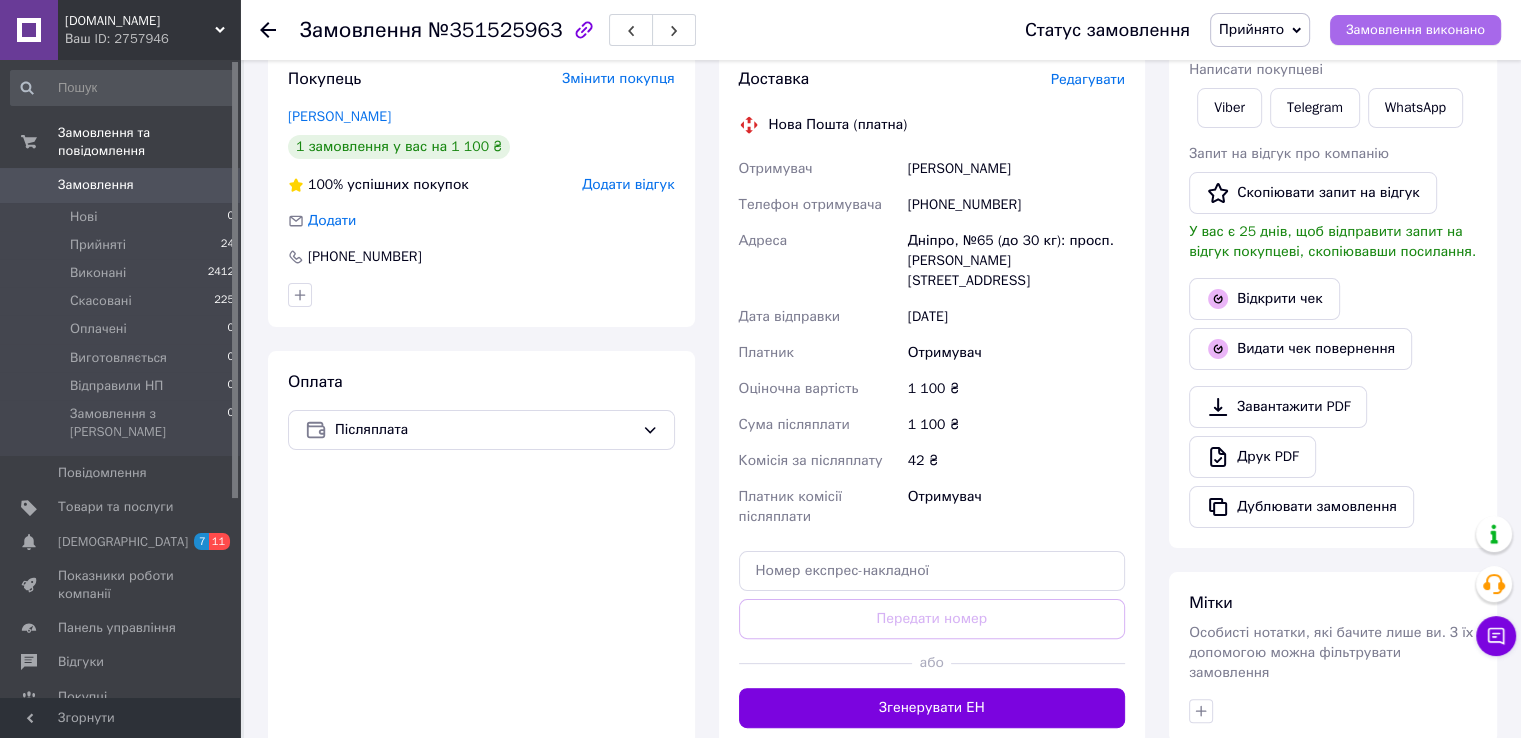 click on "Замовлення виконано" at bounding box center [1415, 30] 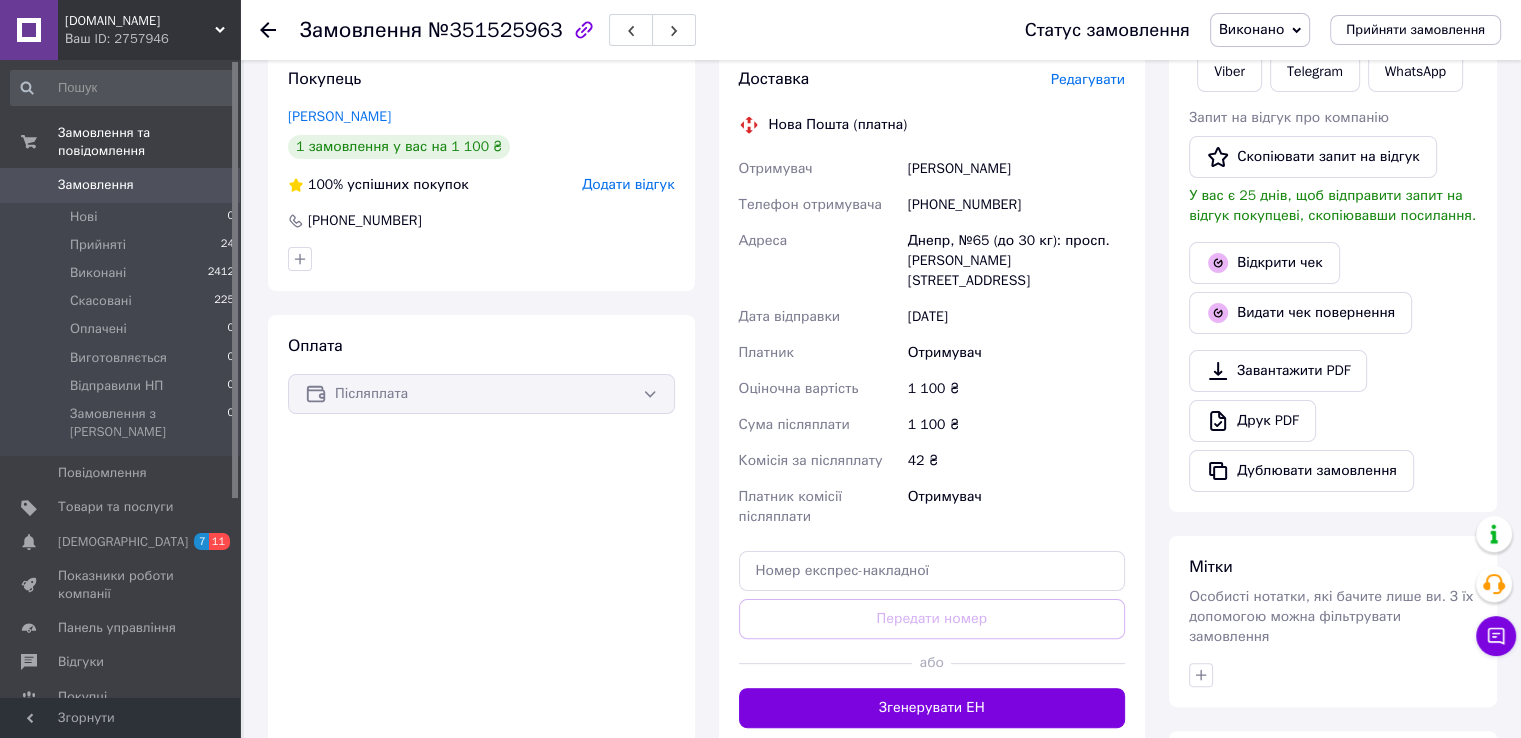 click 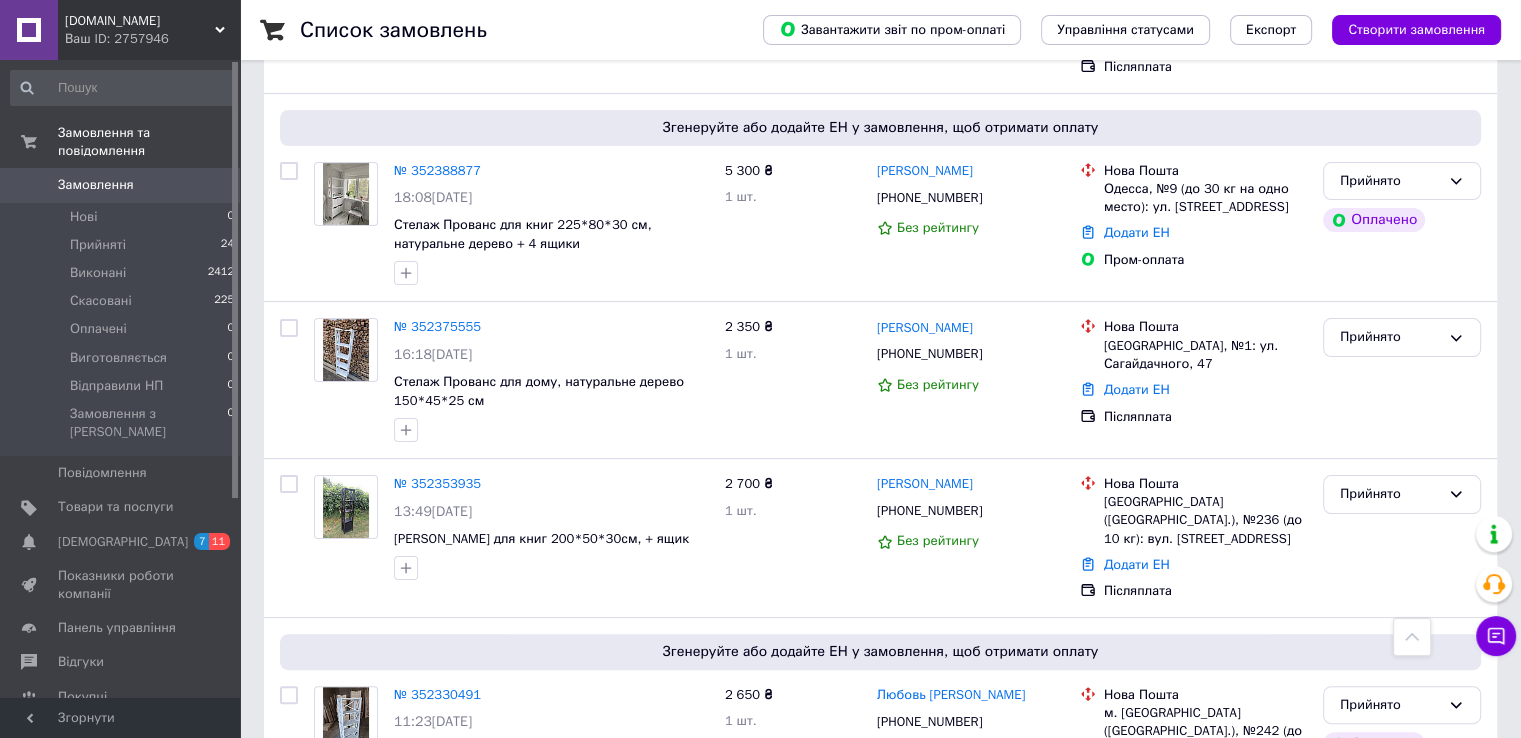 scroll, scrollTop: 2380, scrollLeft: 0, axis: vertical 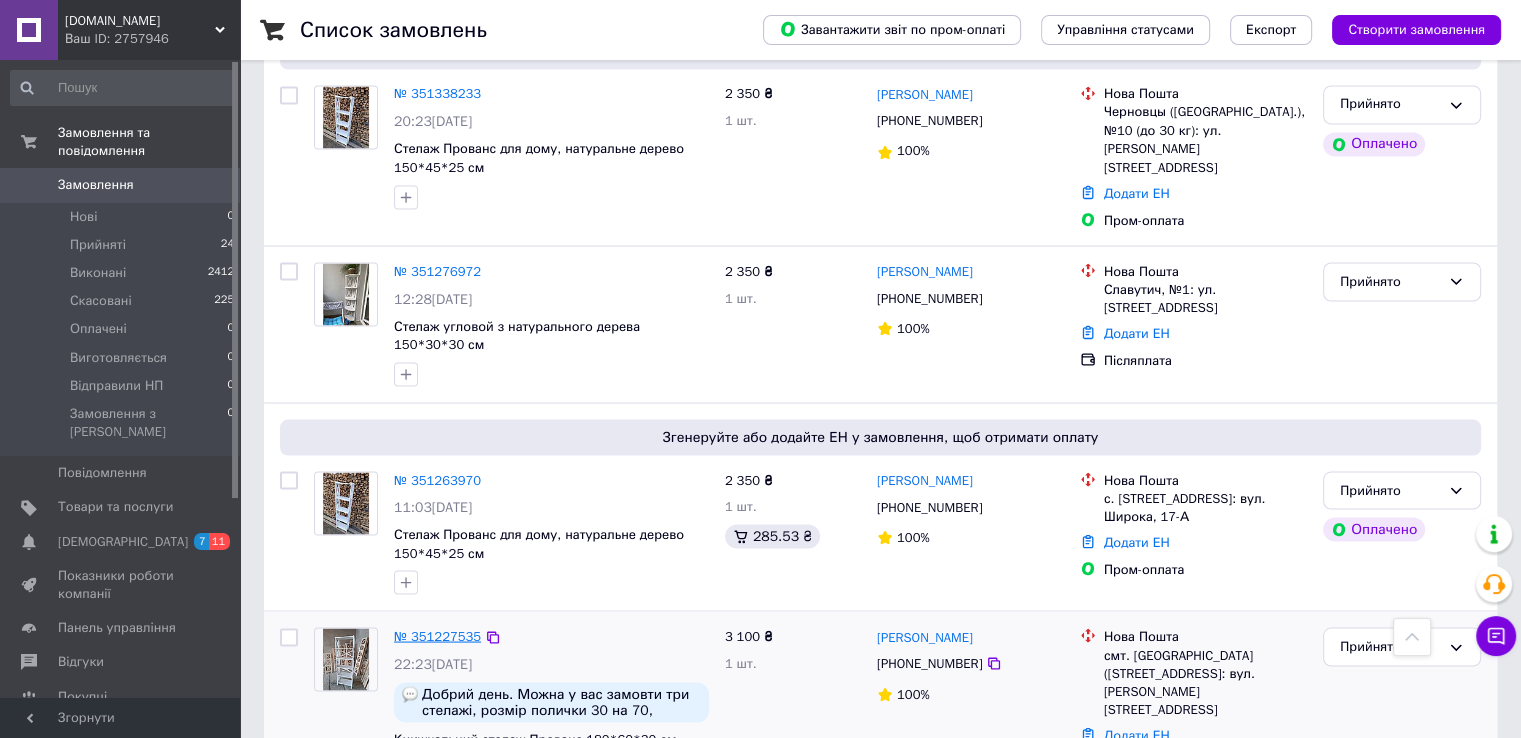 click on "№ 351227535" at bounding box center (437, 635) 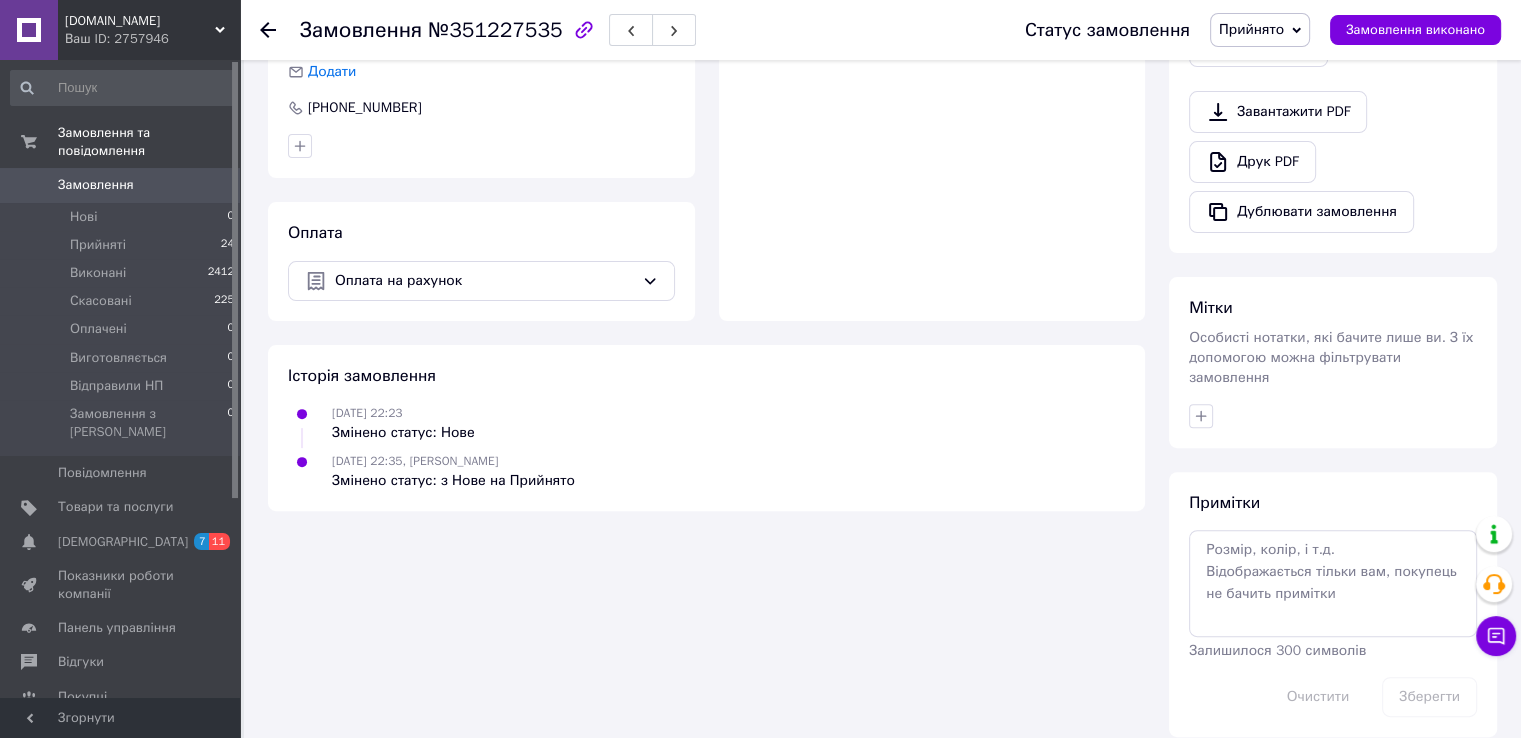 scroll, scrollTop: 584, scrollLeft: 0, axis: vertical 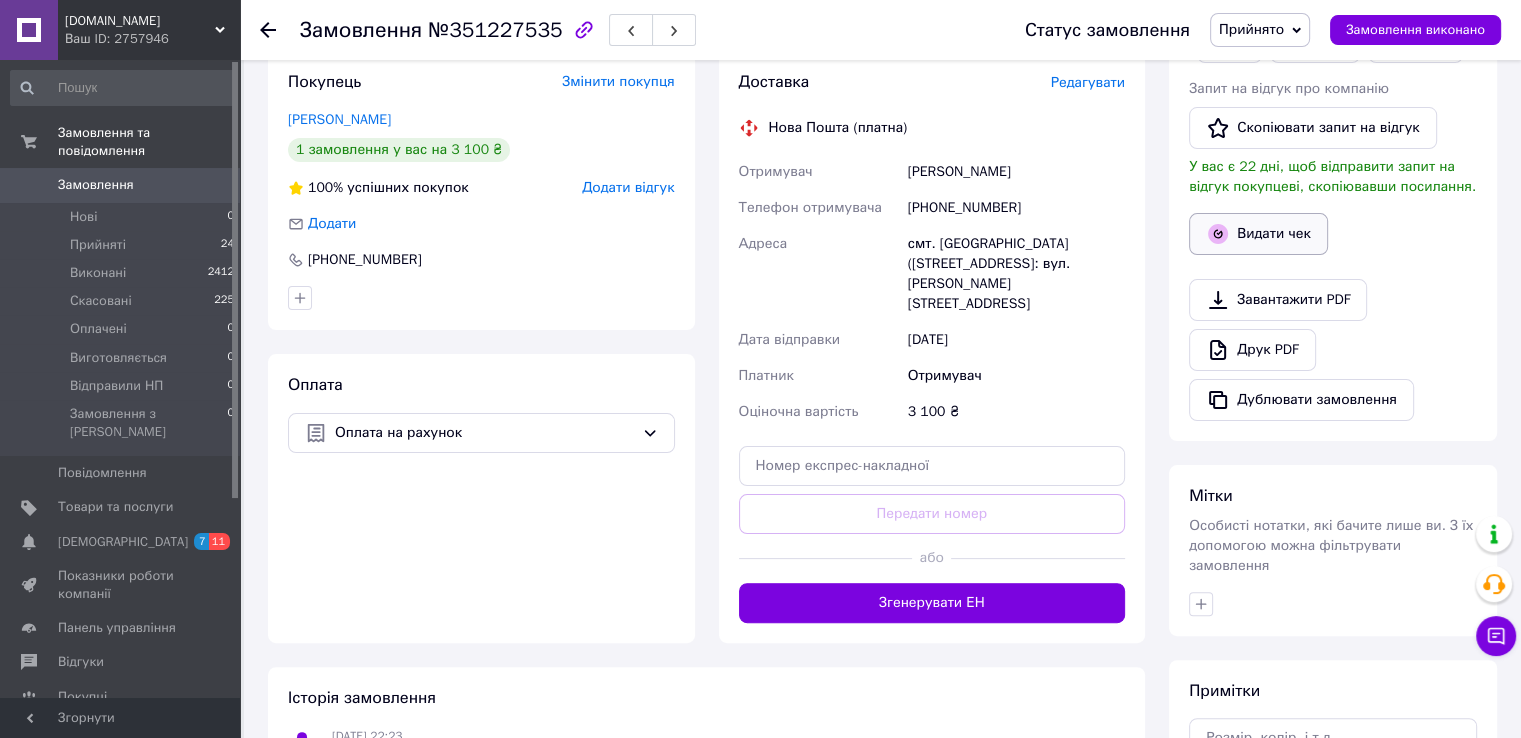 click on "Видати чек" at bounding box center (1258, 234) 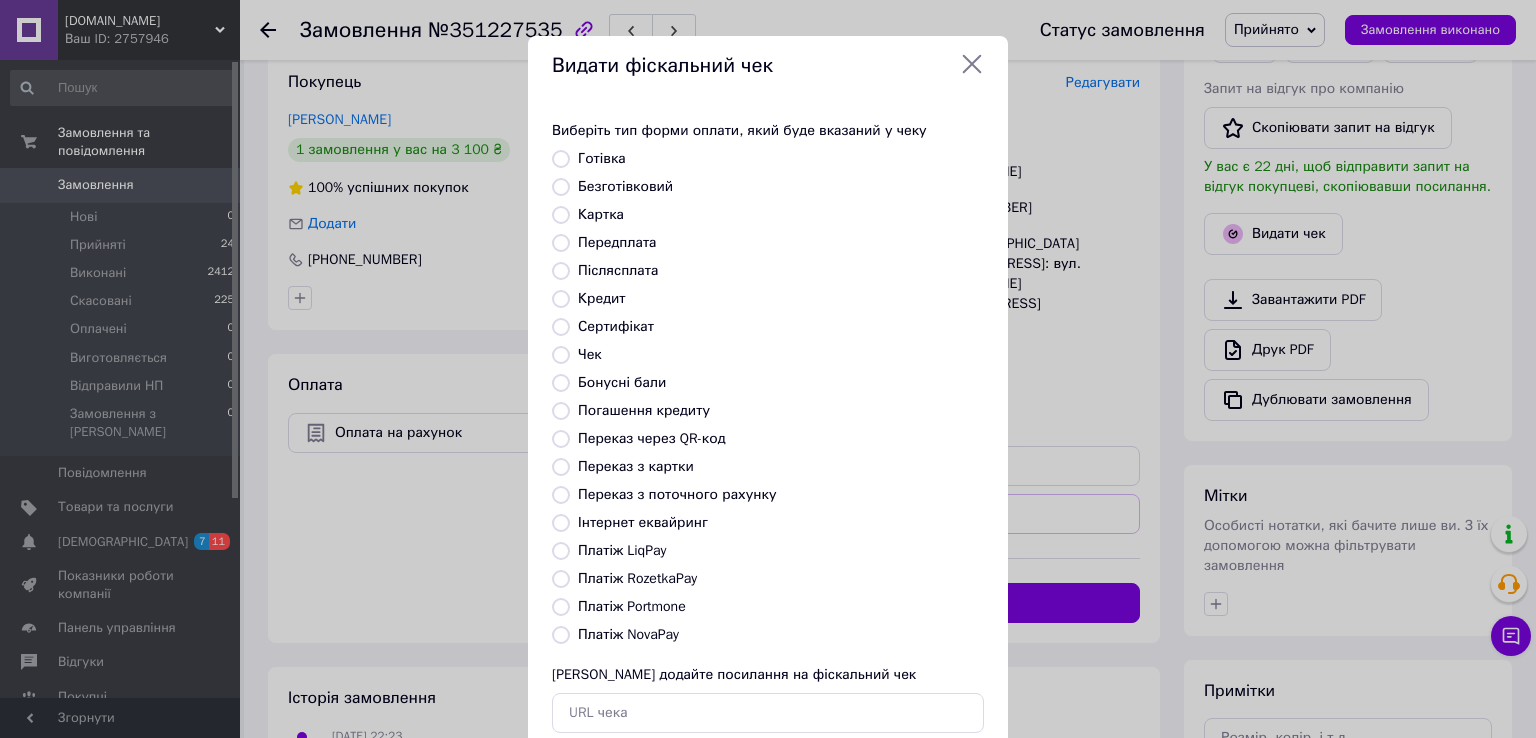 click on "Безготівковий" at bounding box center (625, 186) 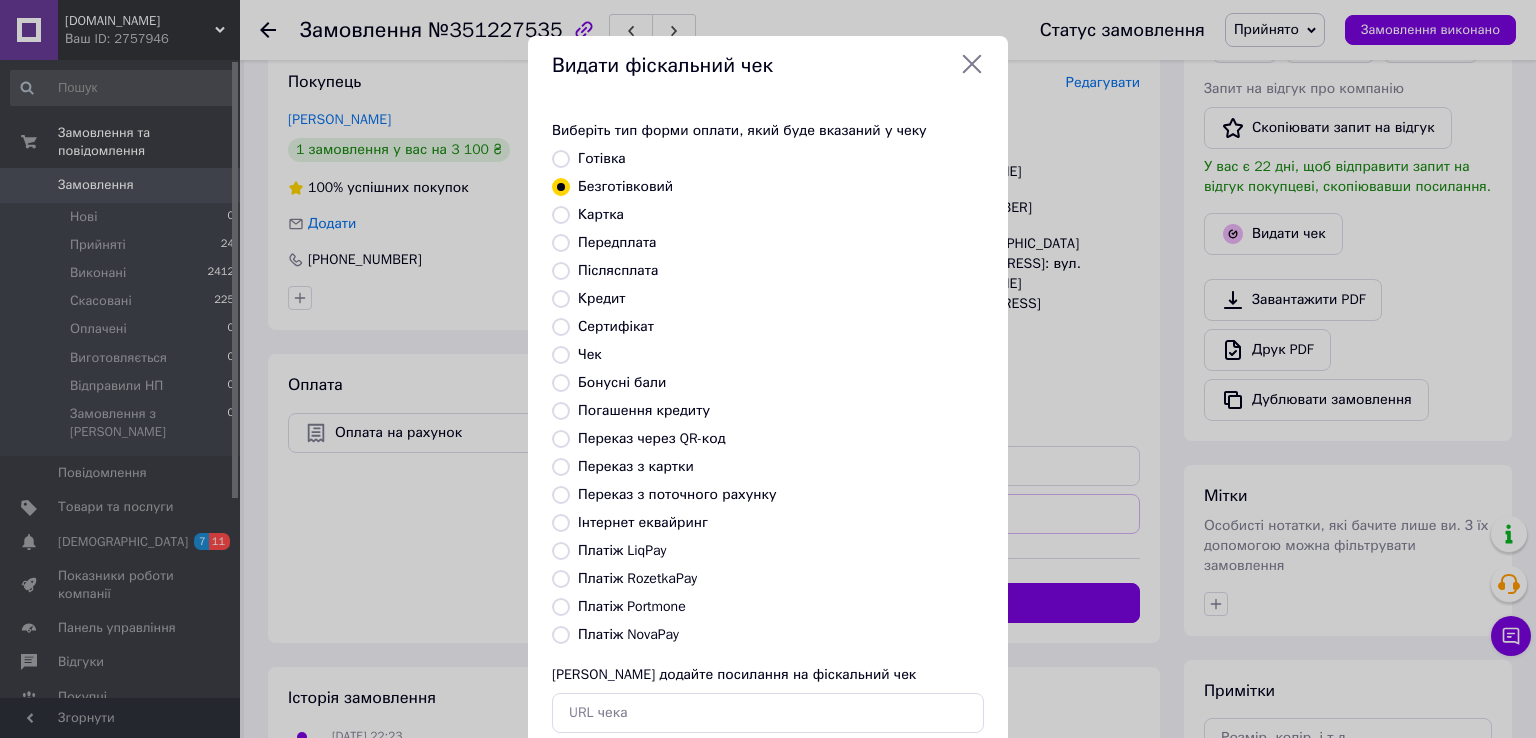 click on "Картка" at bounding box center (601, 214) 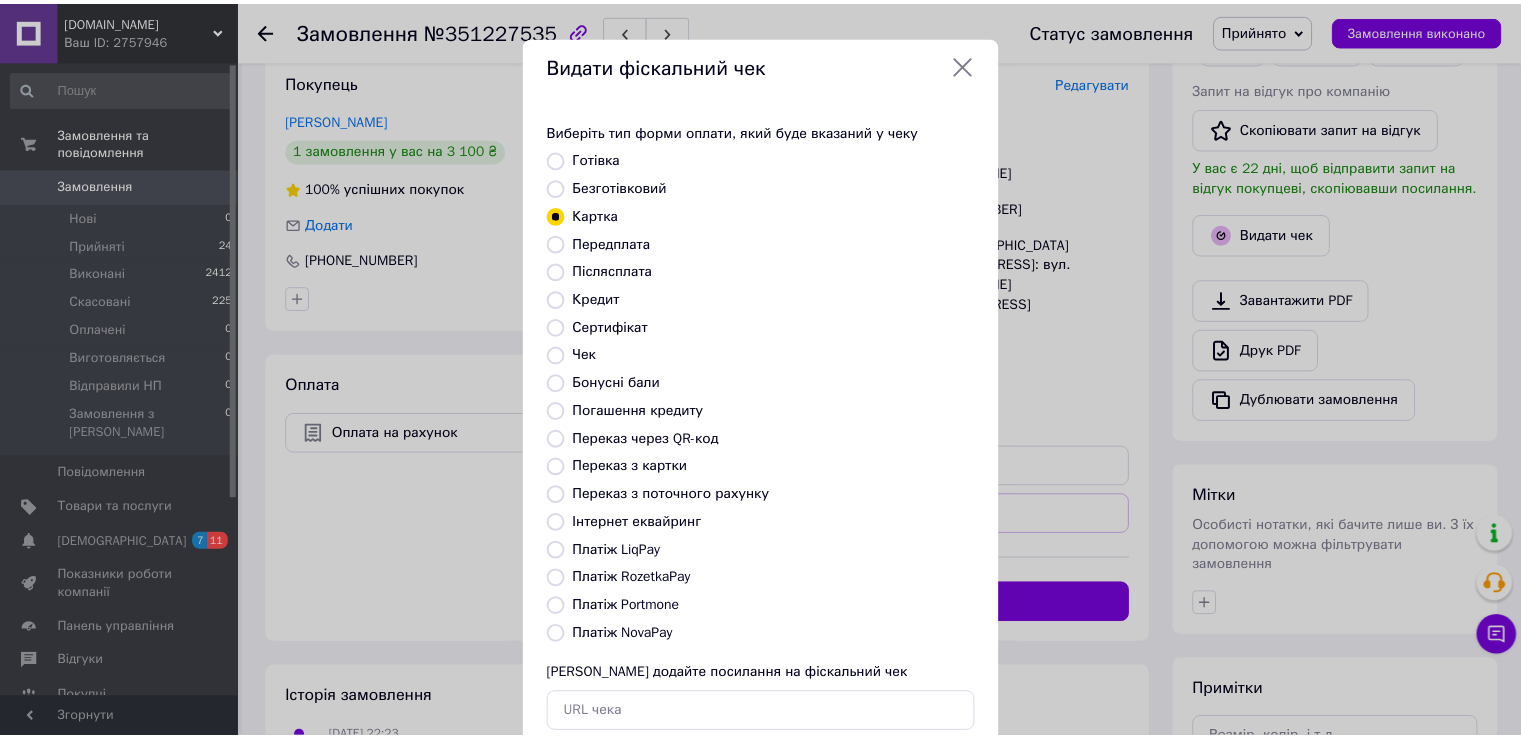 scroll, scrollTop: 120, scrollLeft: 0, axis: vertical 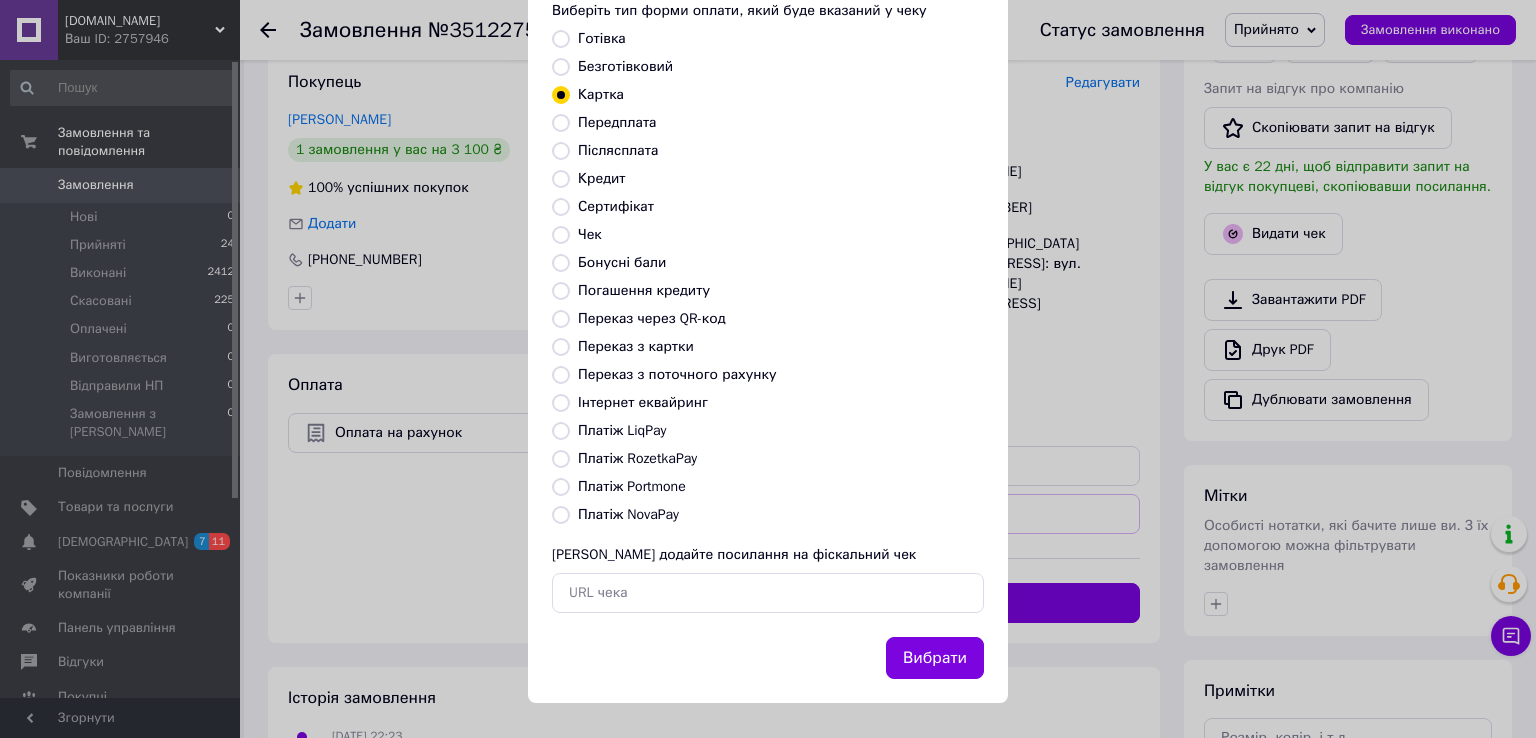 type 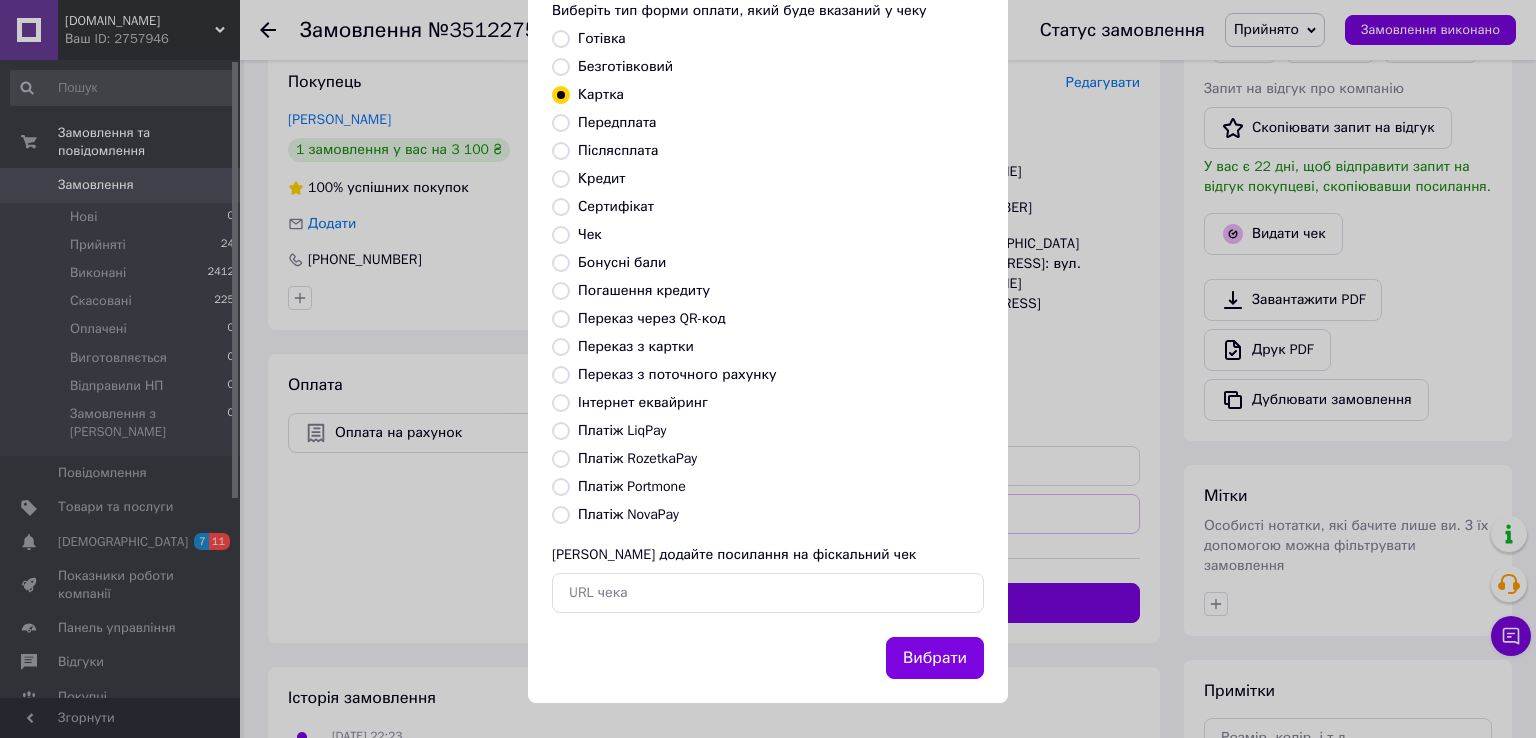 click on "Переказ з картки" at bounding box center (561, 347) 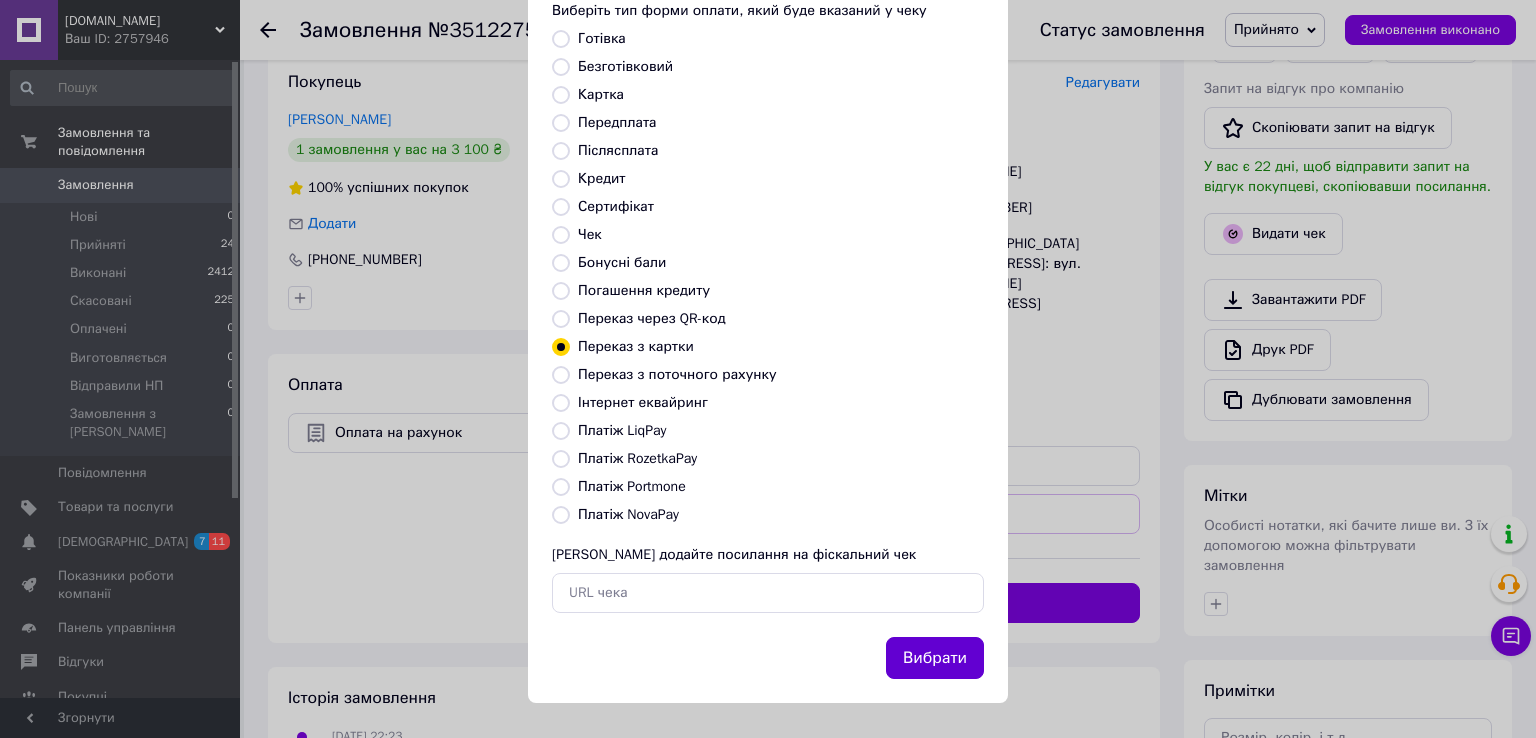 click on "Вибрати" at bounding box center (935, 658) 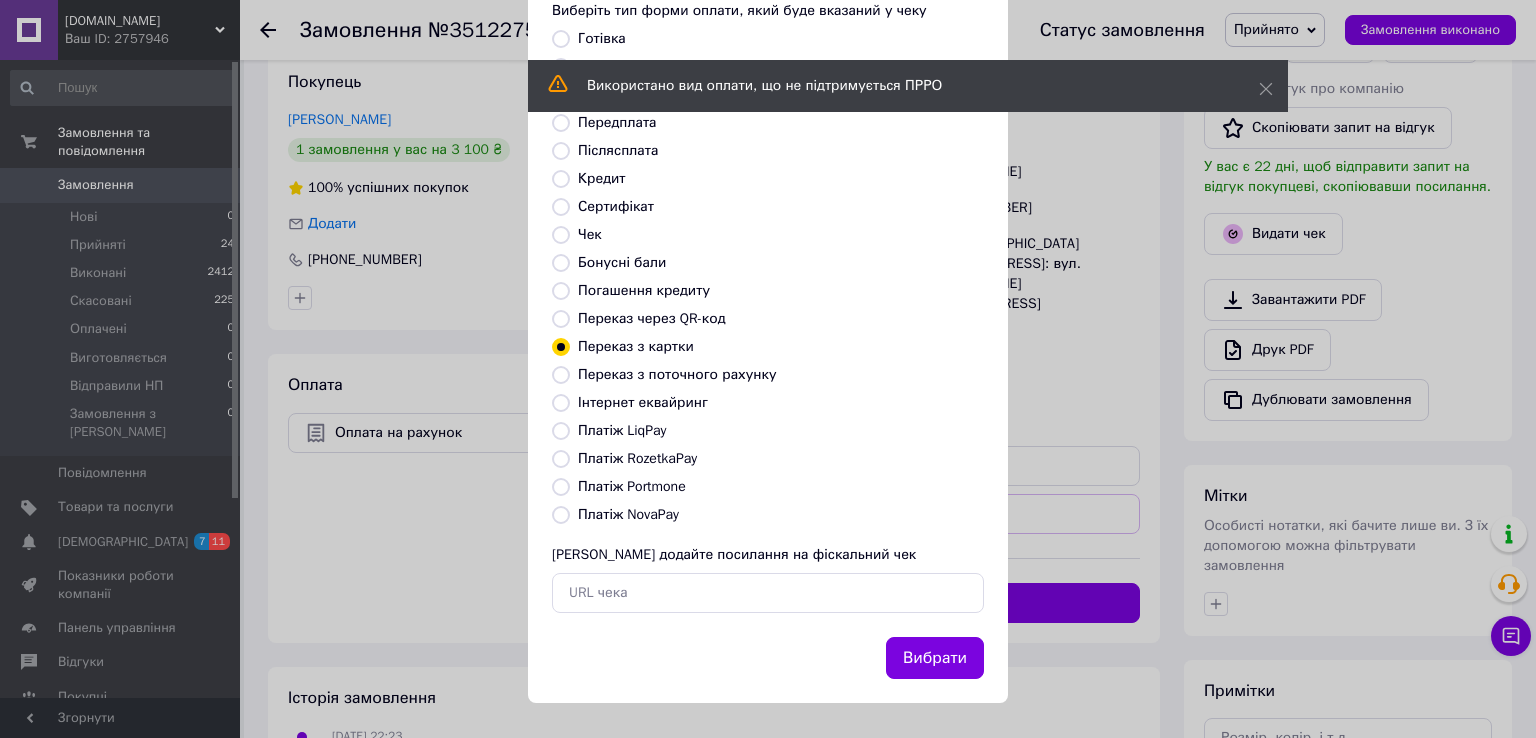 click on "Використано вид оплати, що не підтримується ПРРО" at bounding box center [908, 86] 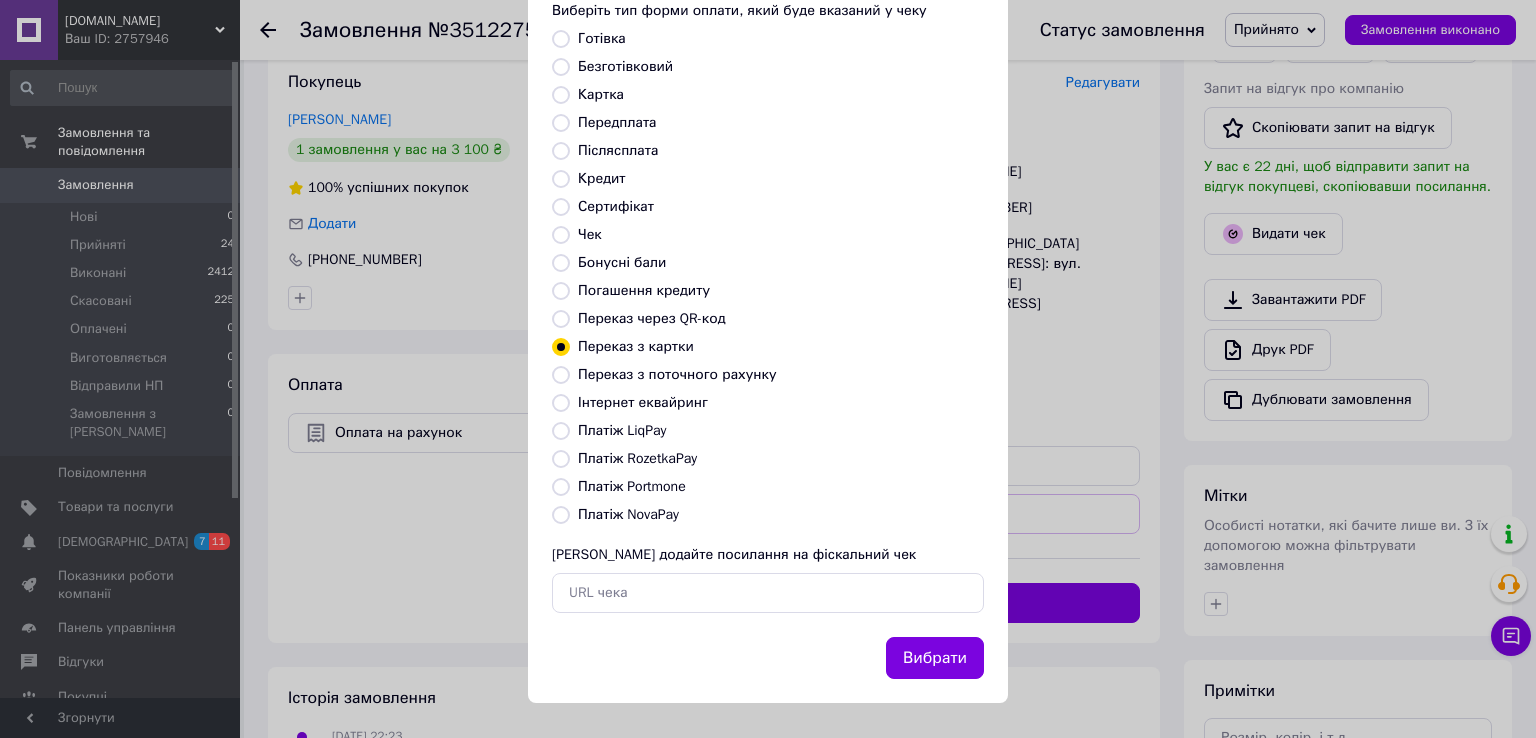 click on "Кредит" at bounding box center [781, 179] 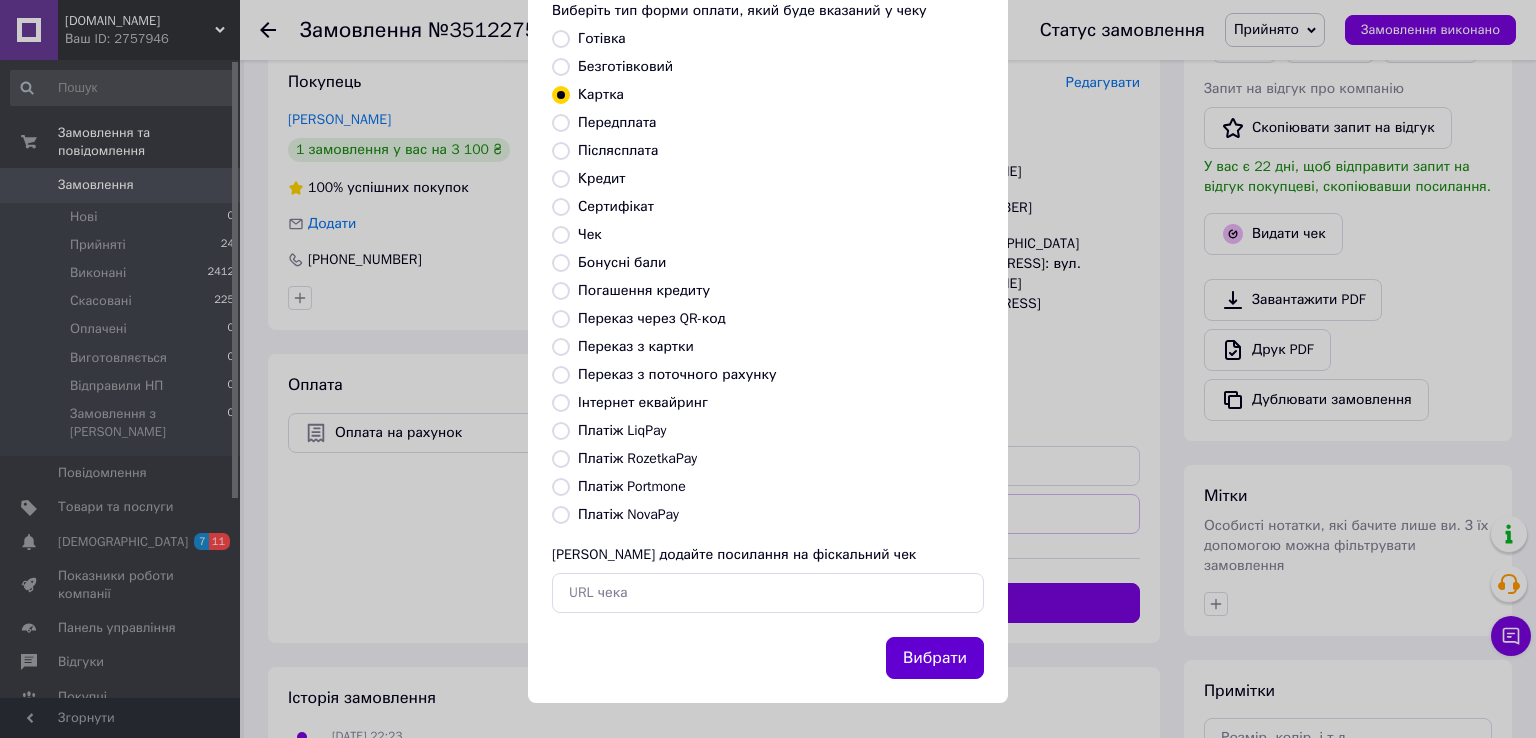click on "Вибрати" at bounding box center (935, 658) 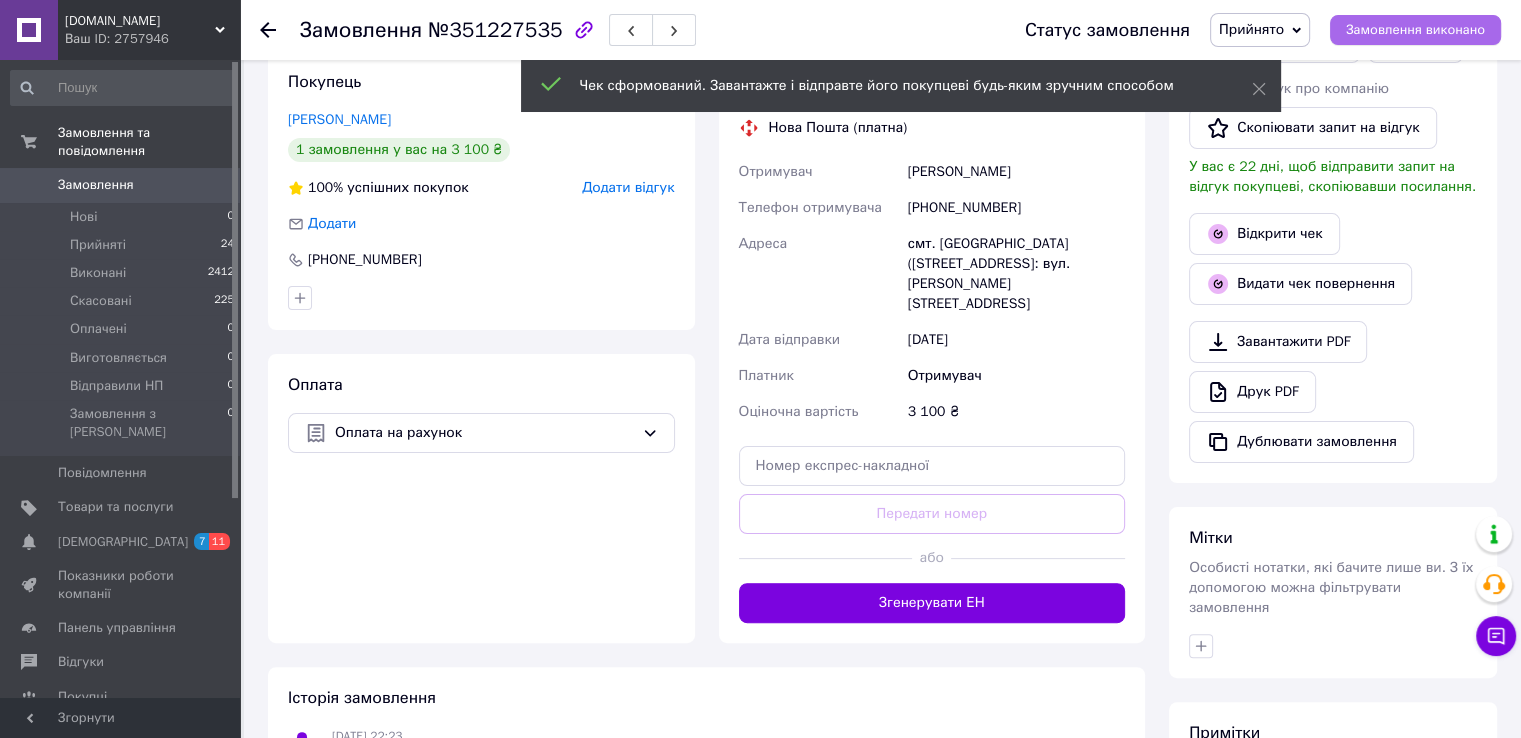 click on "Замовлення виконано" at bounding box center [1415, 30] 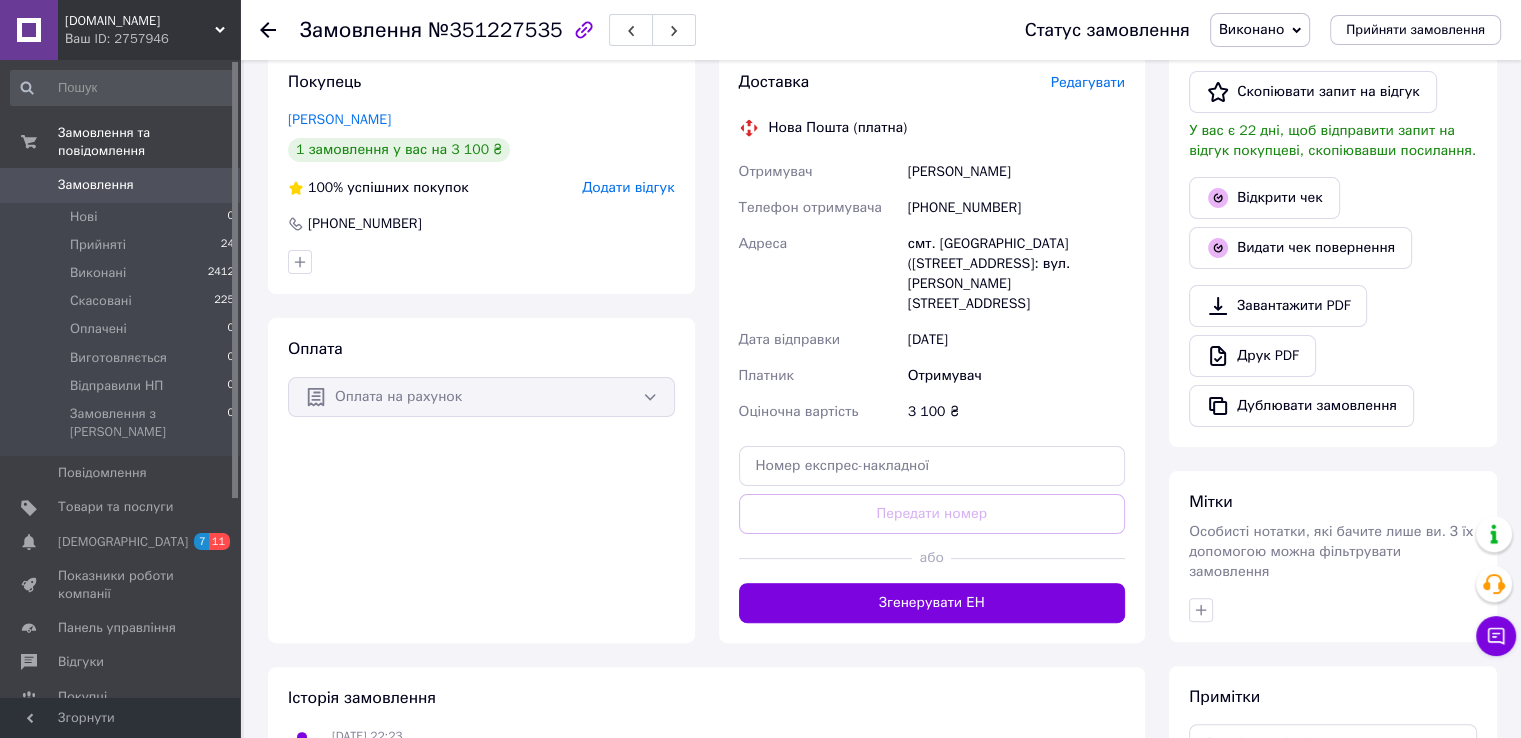 click on "Замовлення" at bounding box center (96, 185) 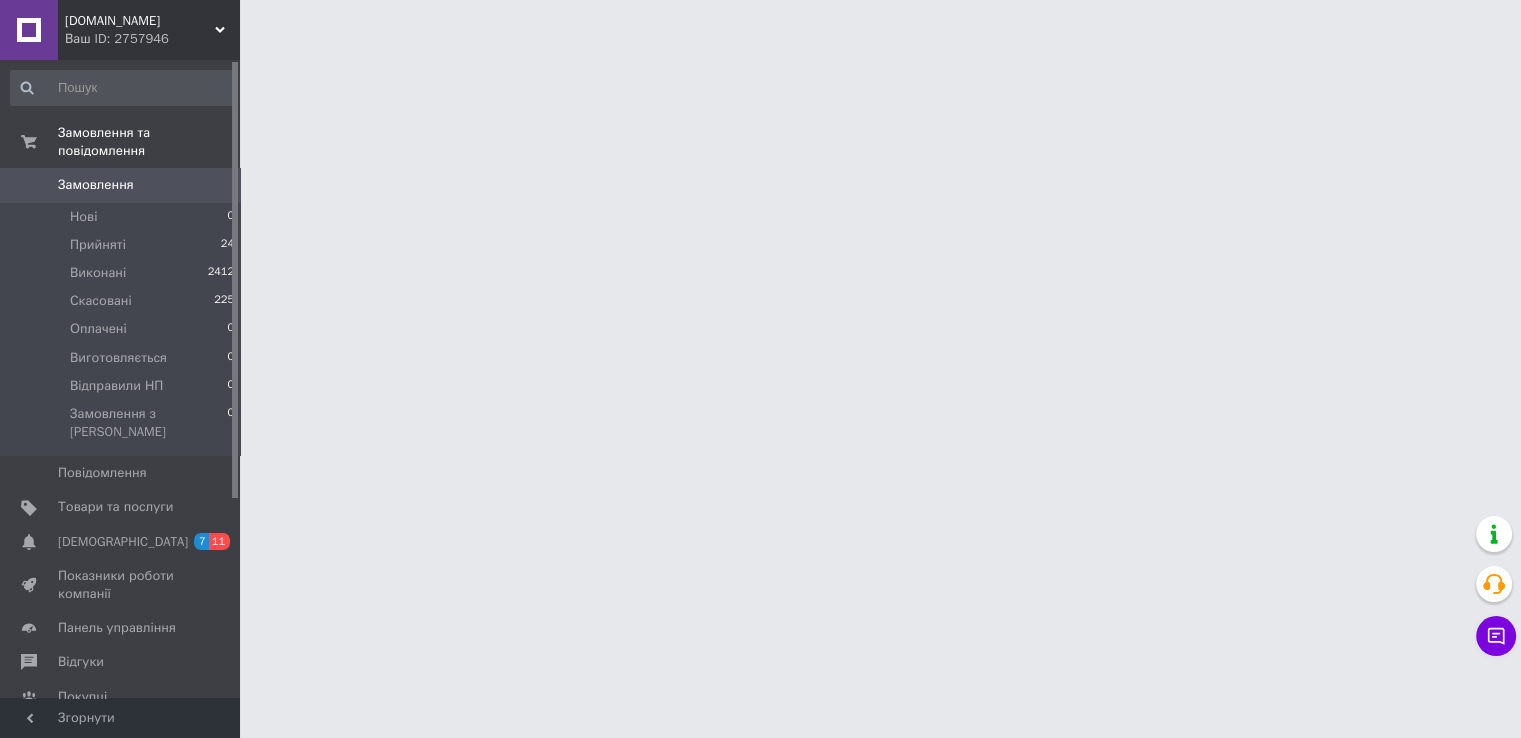 scroll, scrollTop: 0, scrollLeft: 0, axis: both 